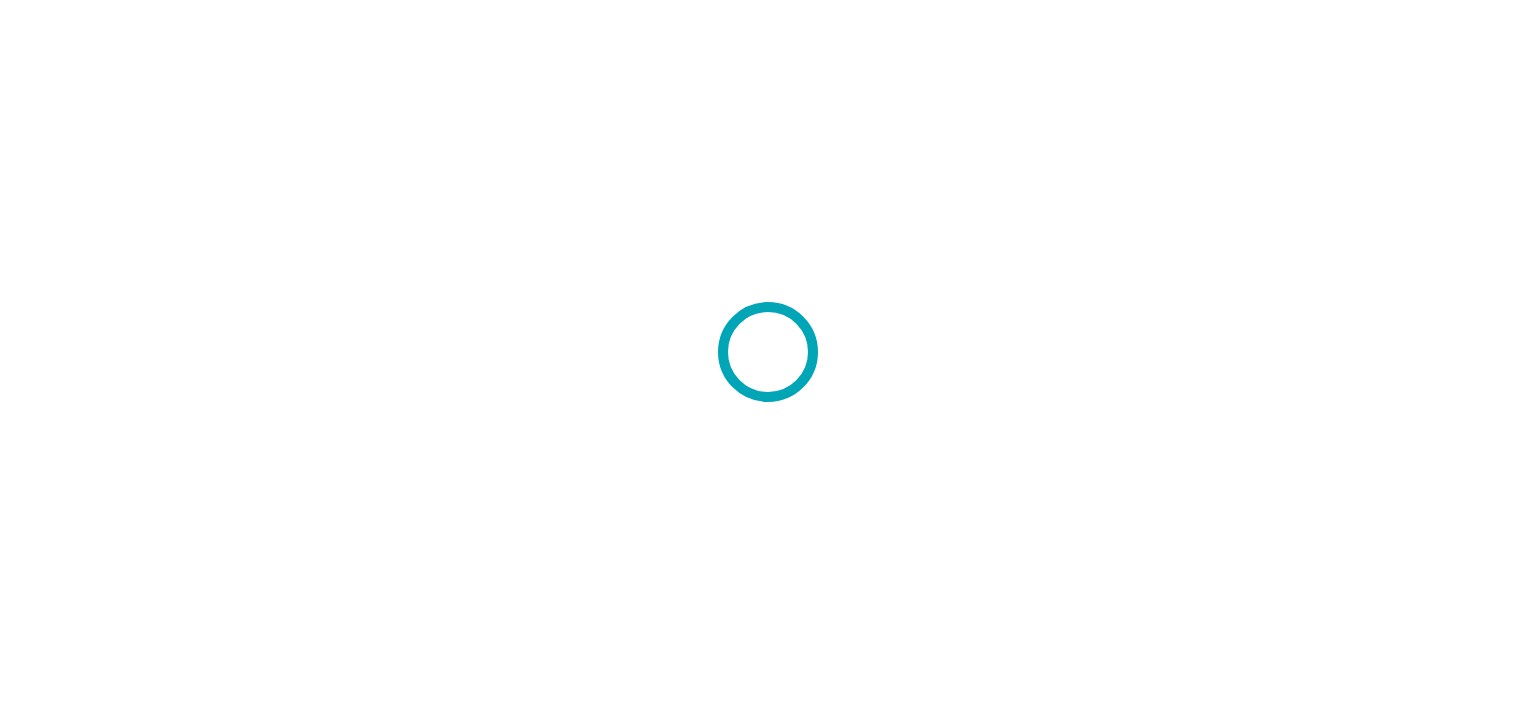 scroll, scrollTop: 0, scrollLeft: 0, axis: both 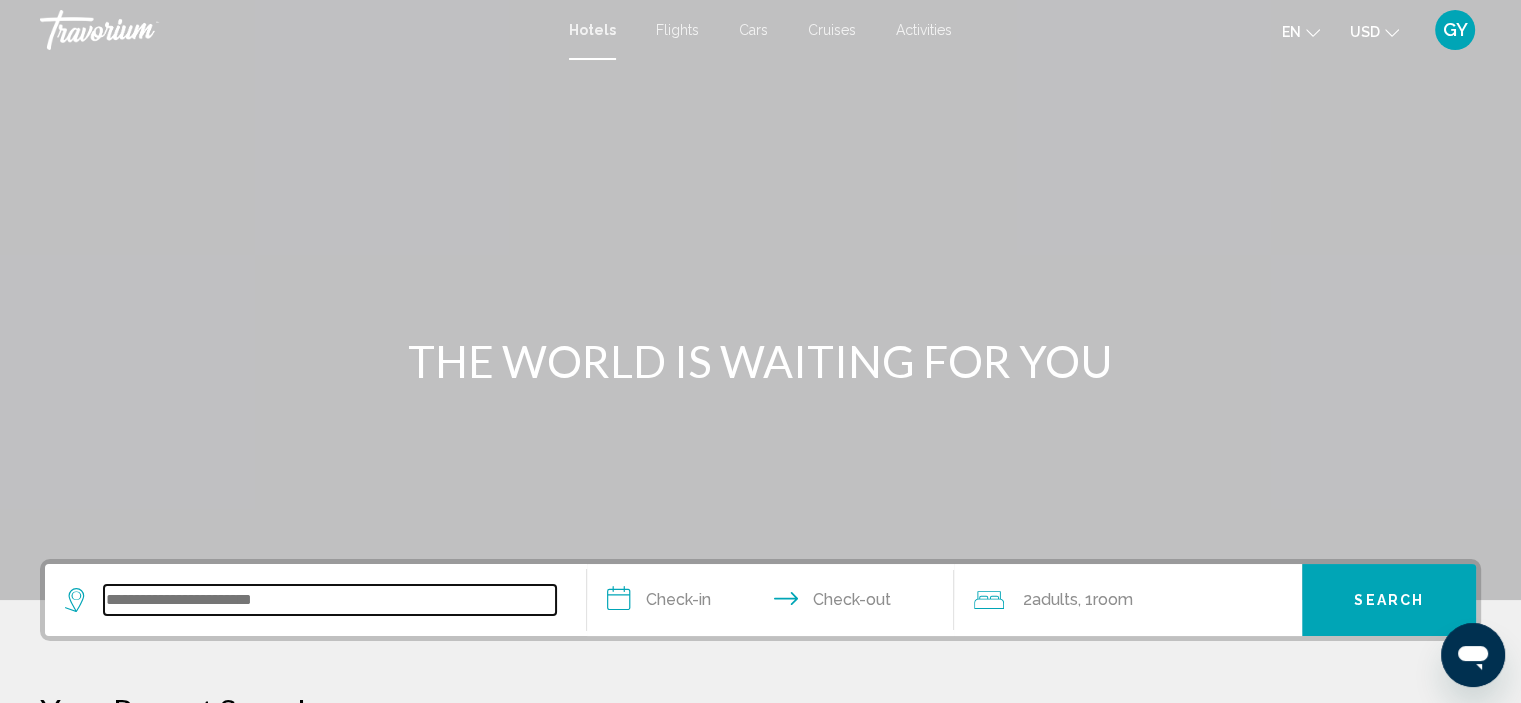 click at bounding box center (330, 600) 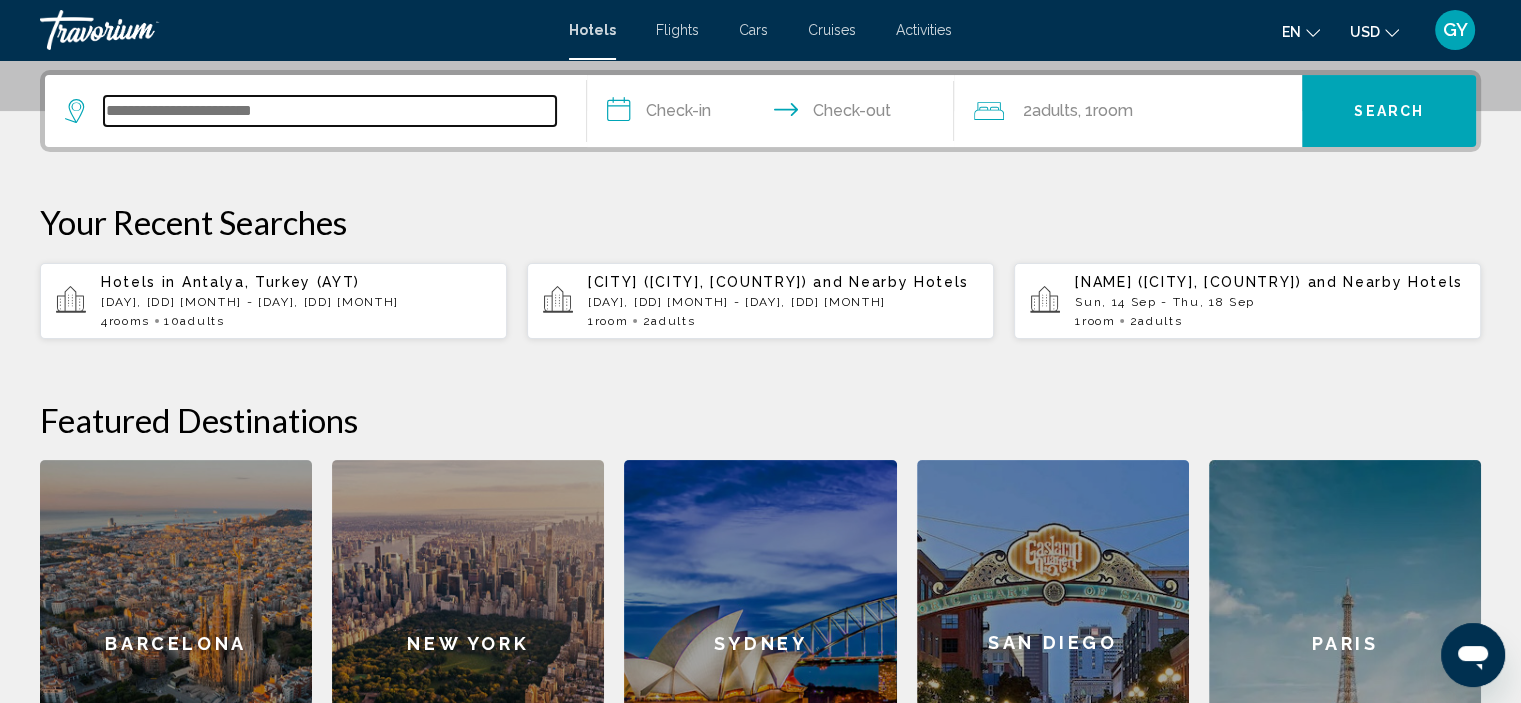scroll, scrollTop: 493, scrollLeft: 0, axis: vertical 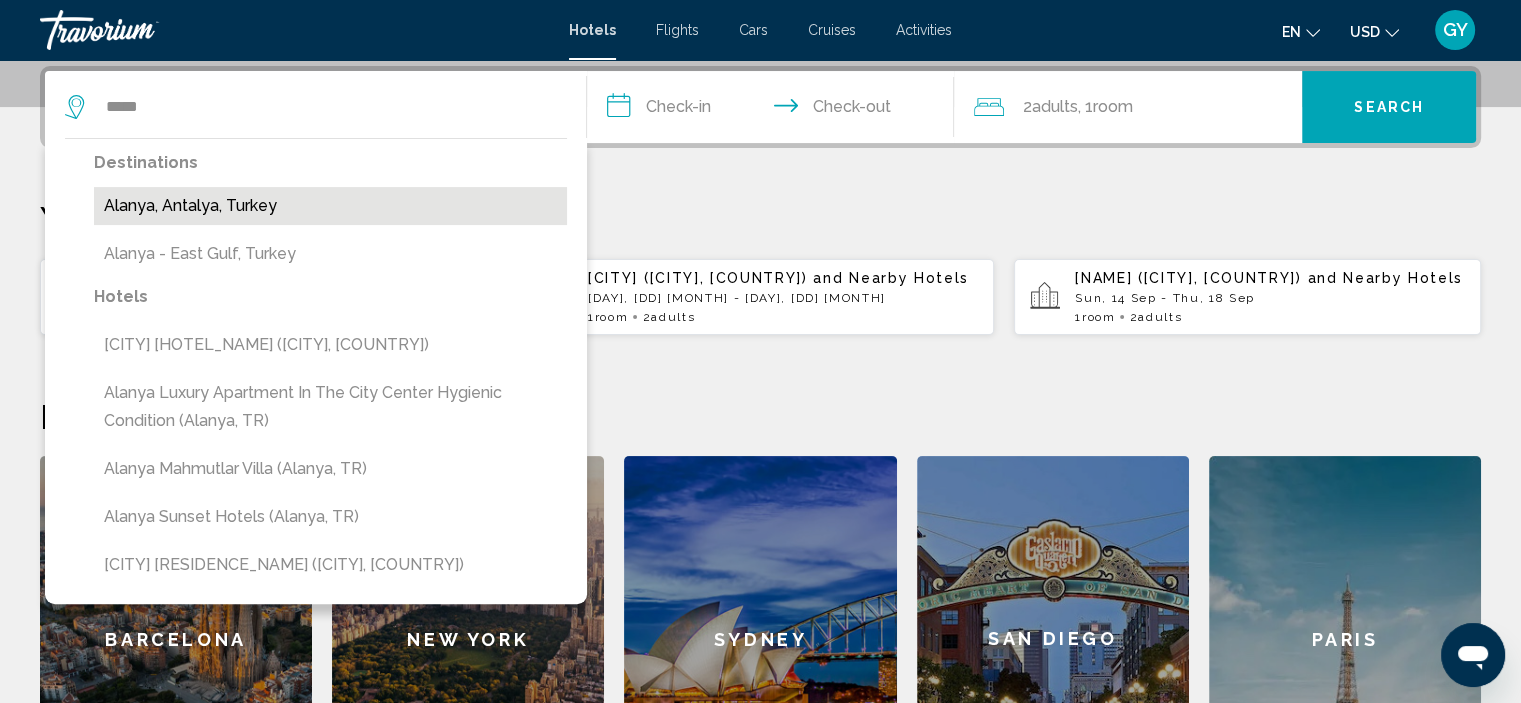click on "Alanya, Antalya, Turkey" at bounding box center (330, 206) 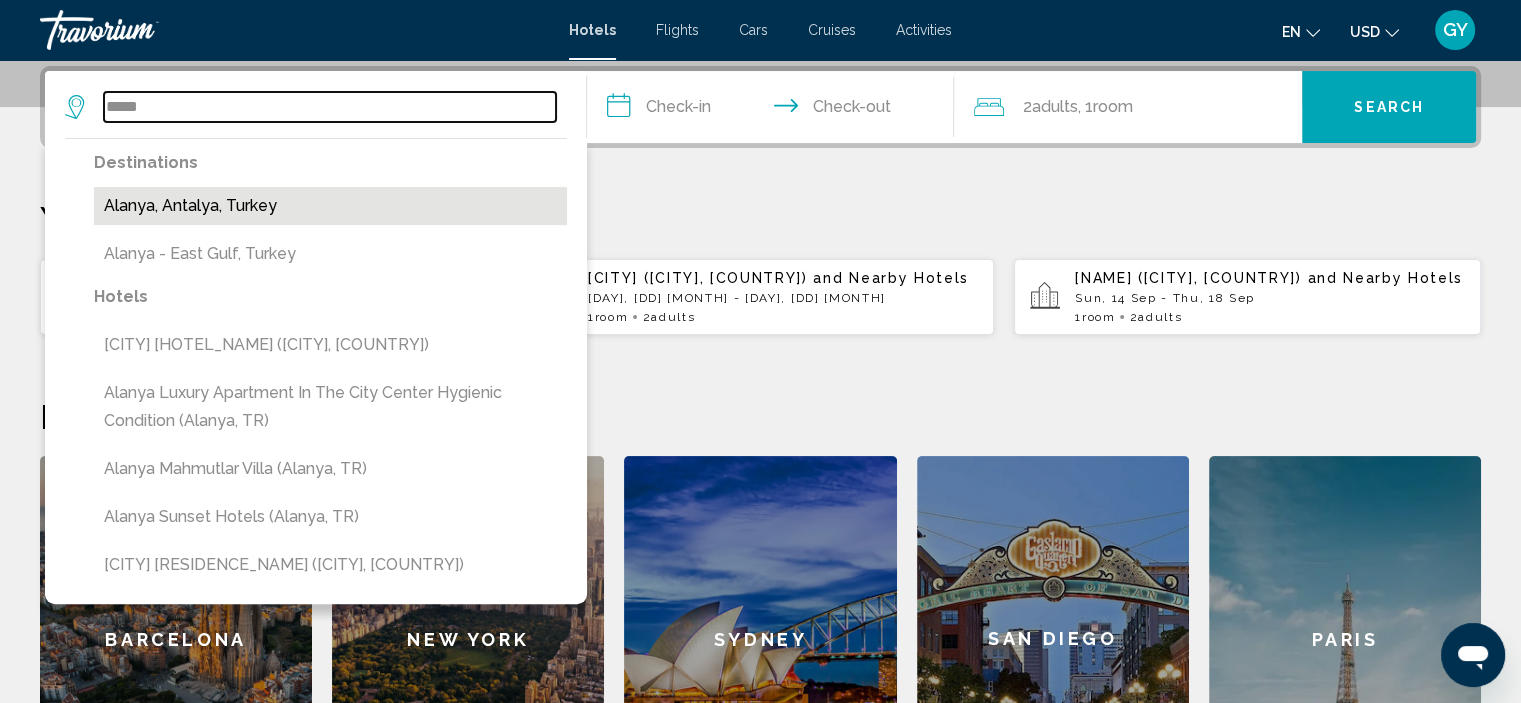 type on "**********" 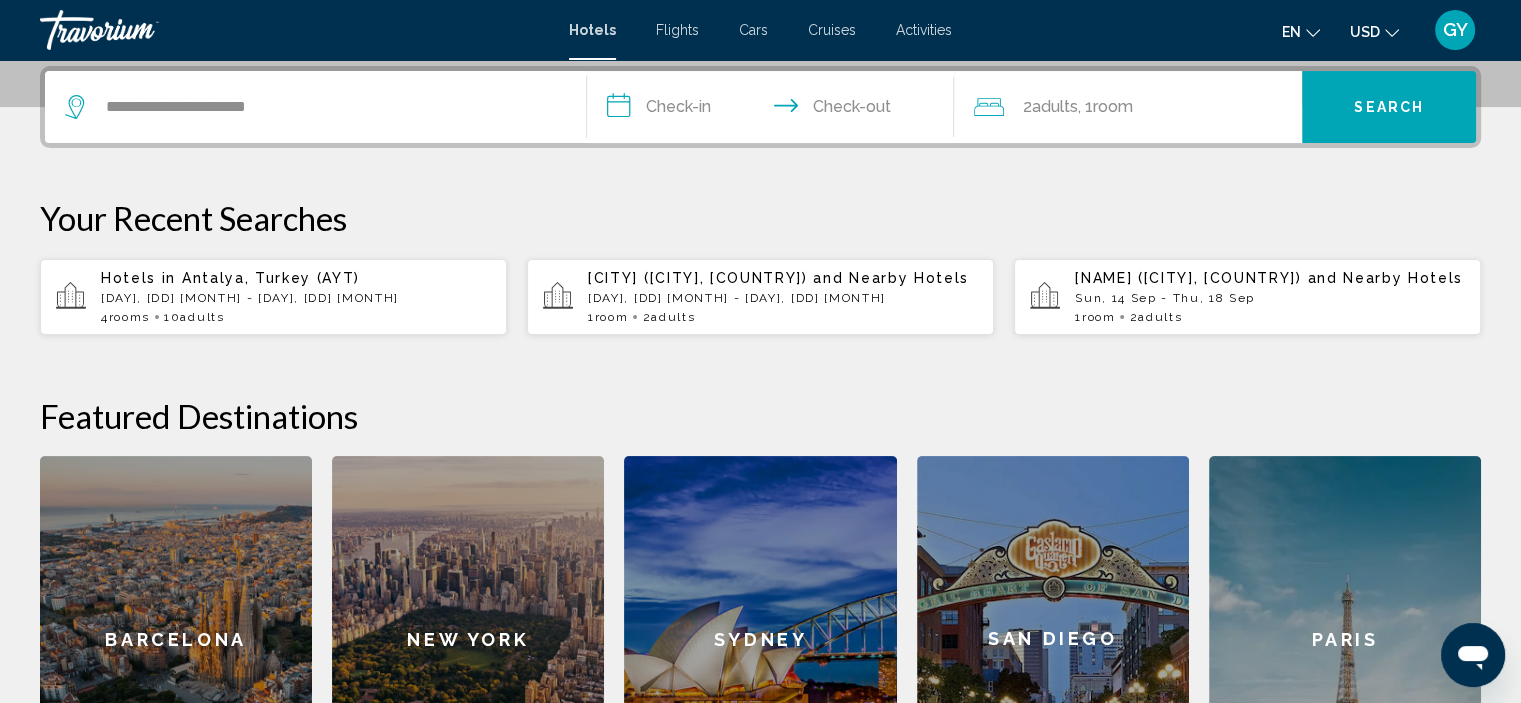 click on "**********" at bounding box center [775, 110] 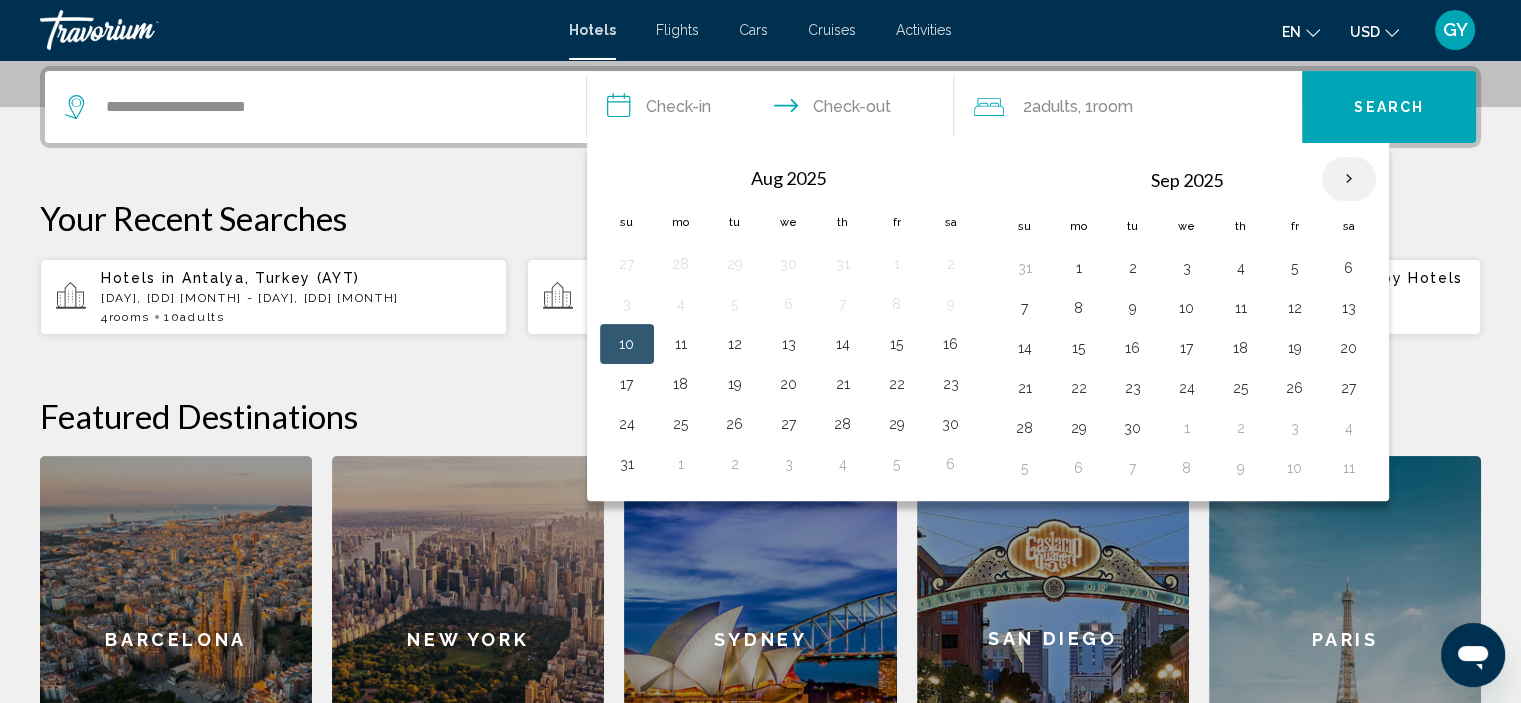 click at bounding box center [1349, 179] 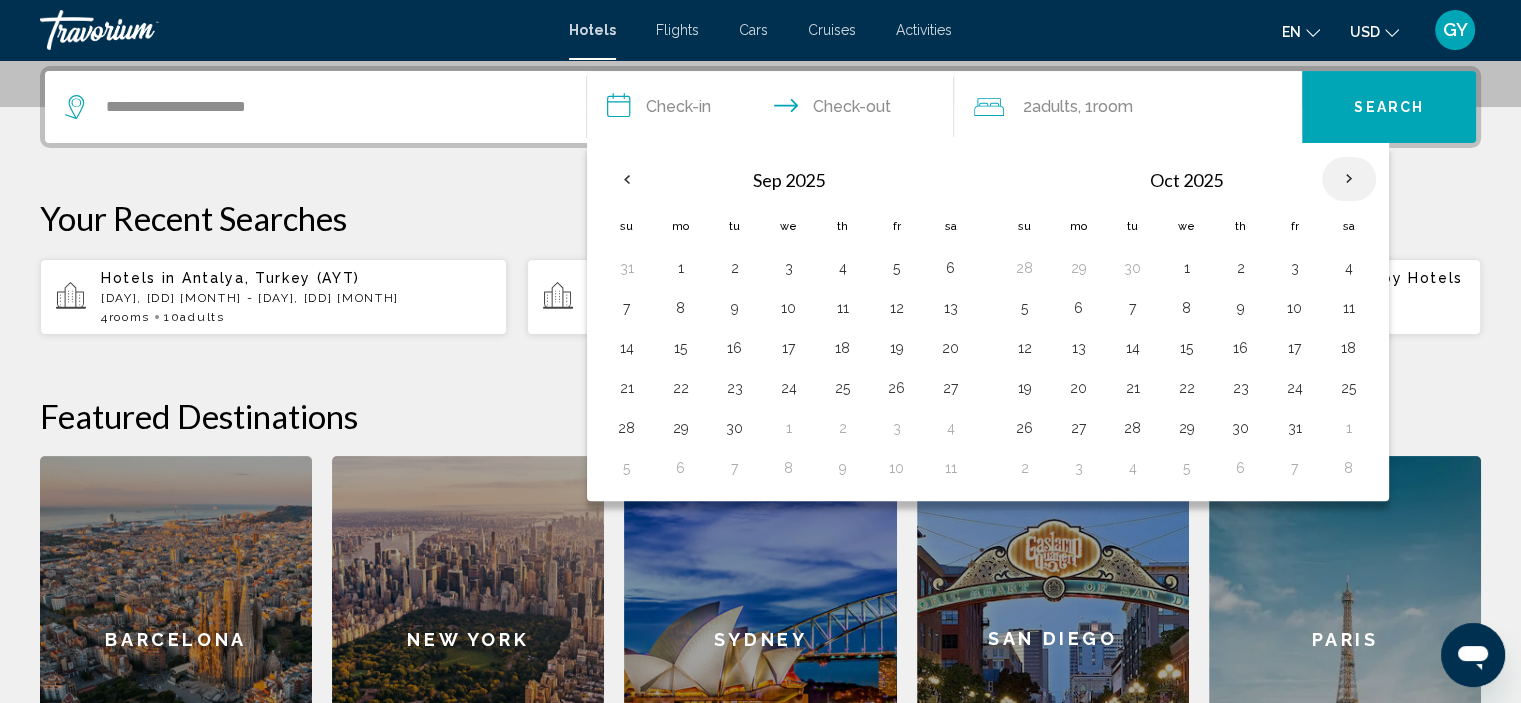 click at bounding box center [1349, 179] 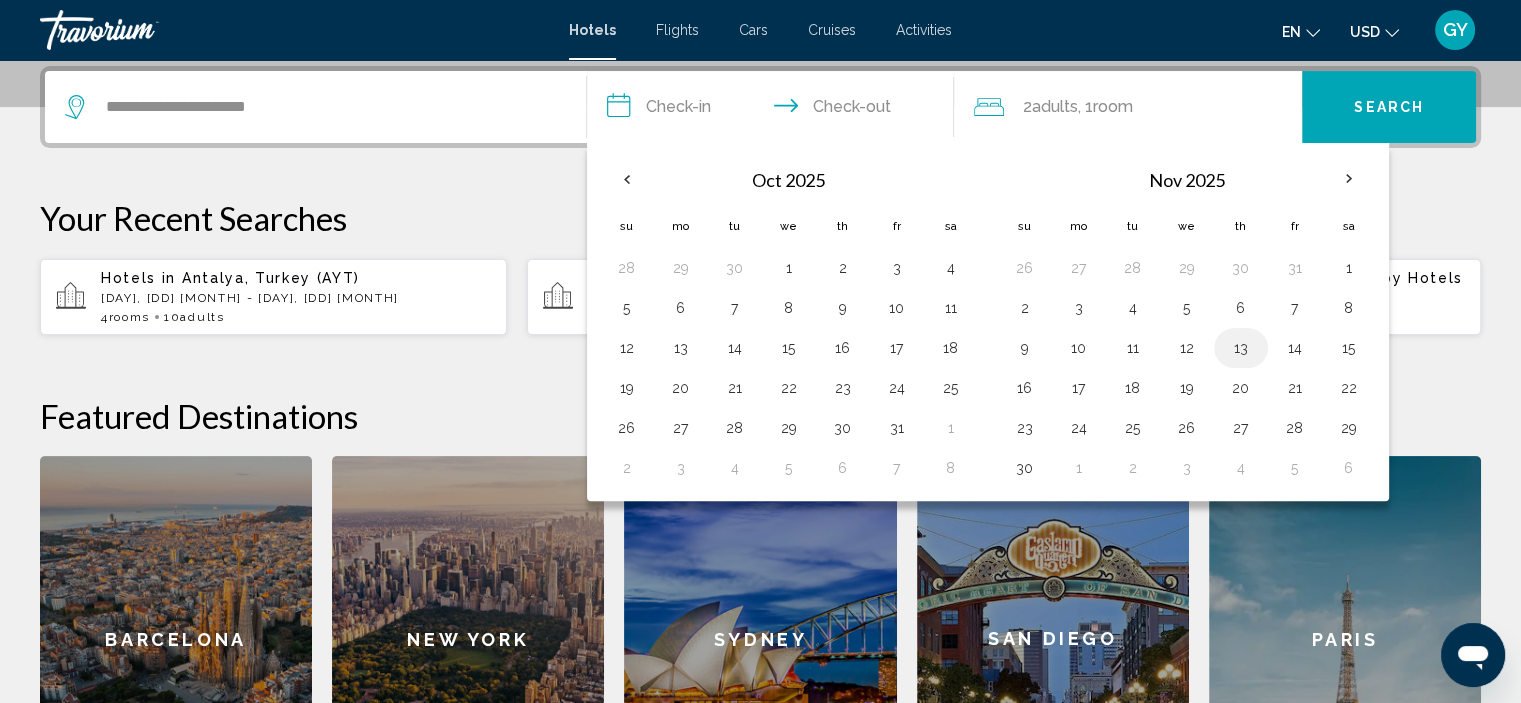 click on "13" at bounding box center [1241, 348] 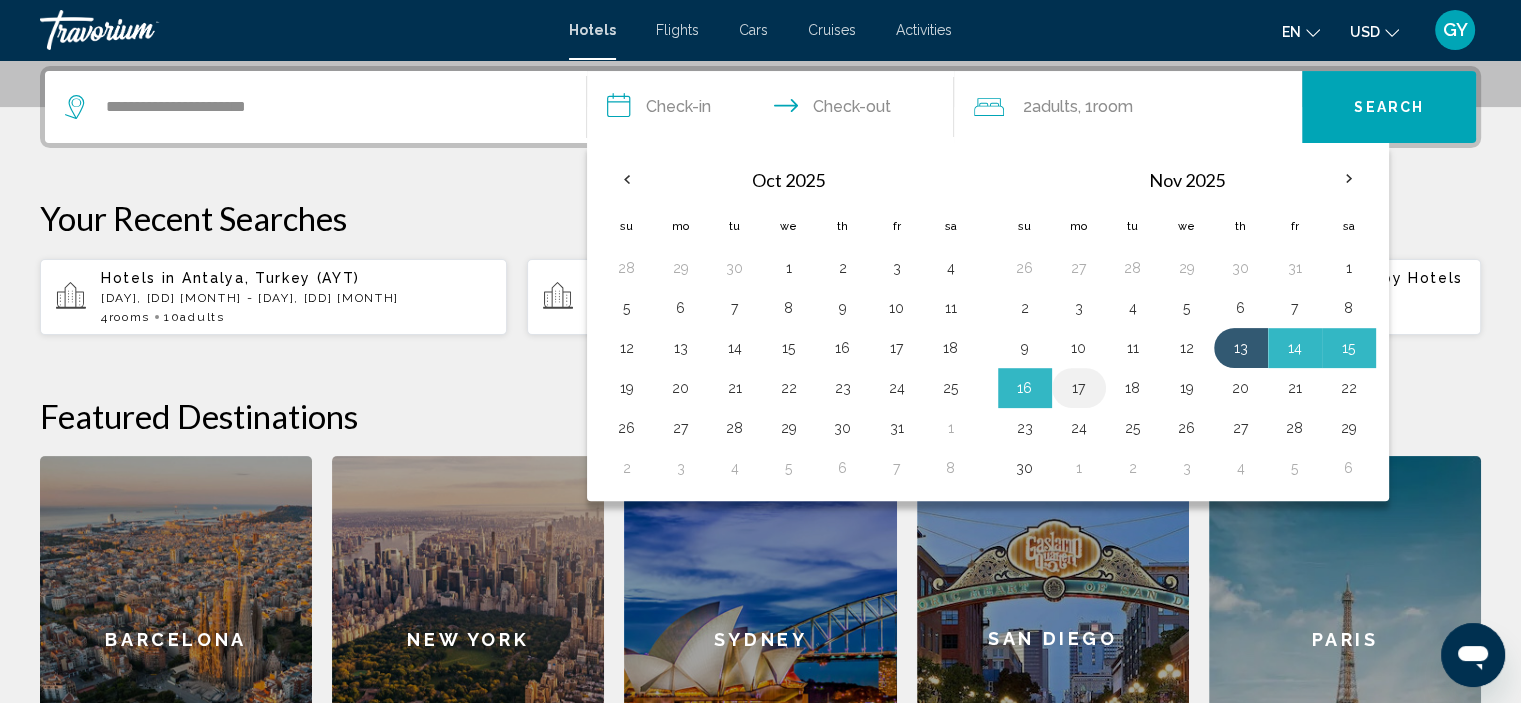 click on "17" at bounding box center (1079, 388) 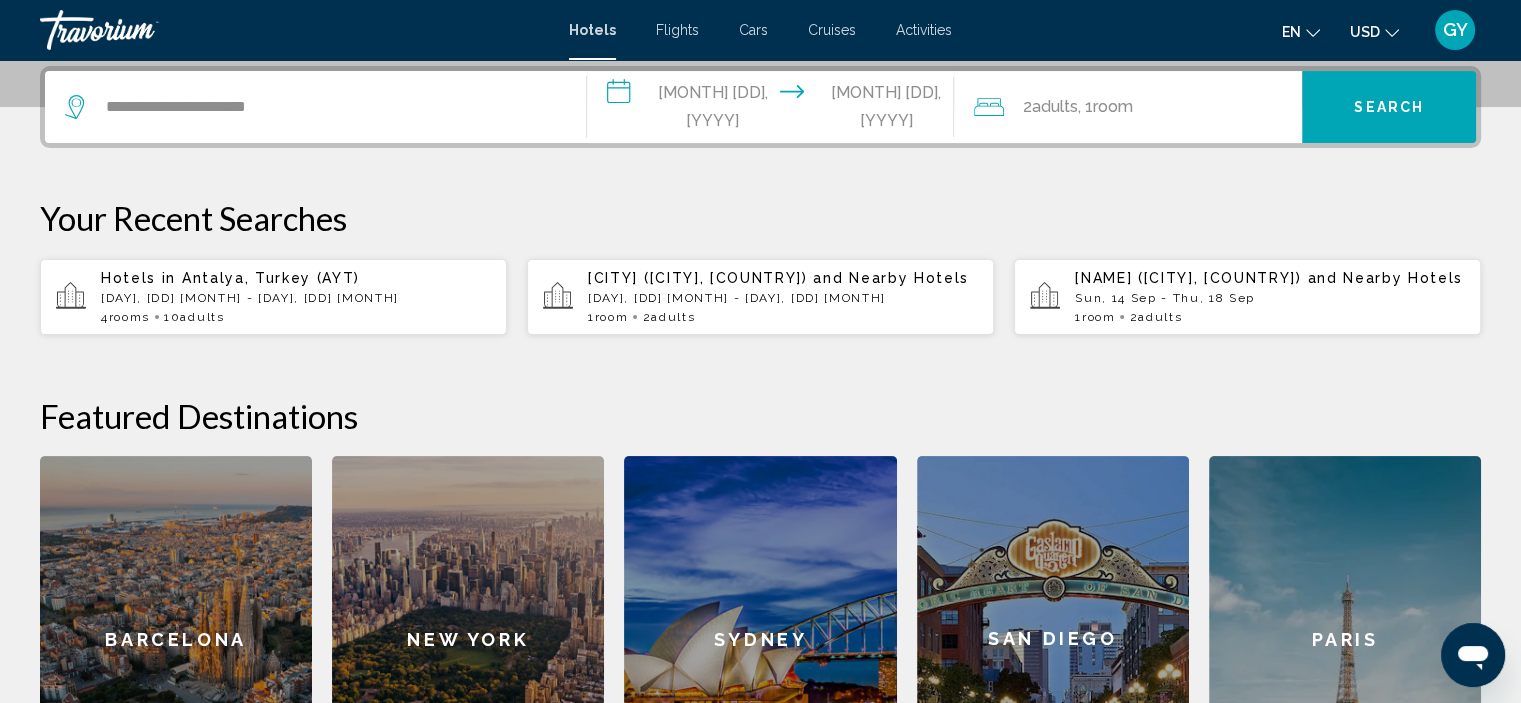 click on "Search" at bounding box center (1389, 107) 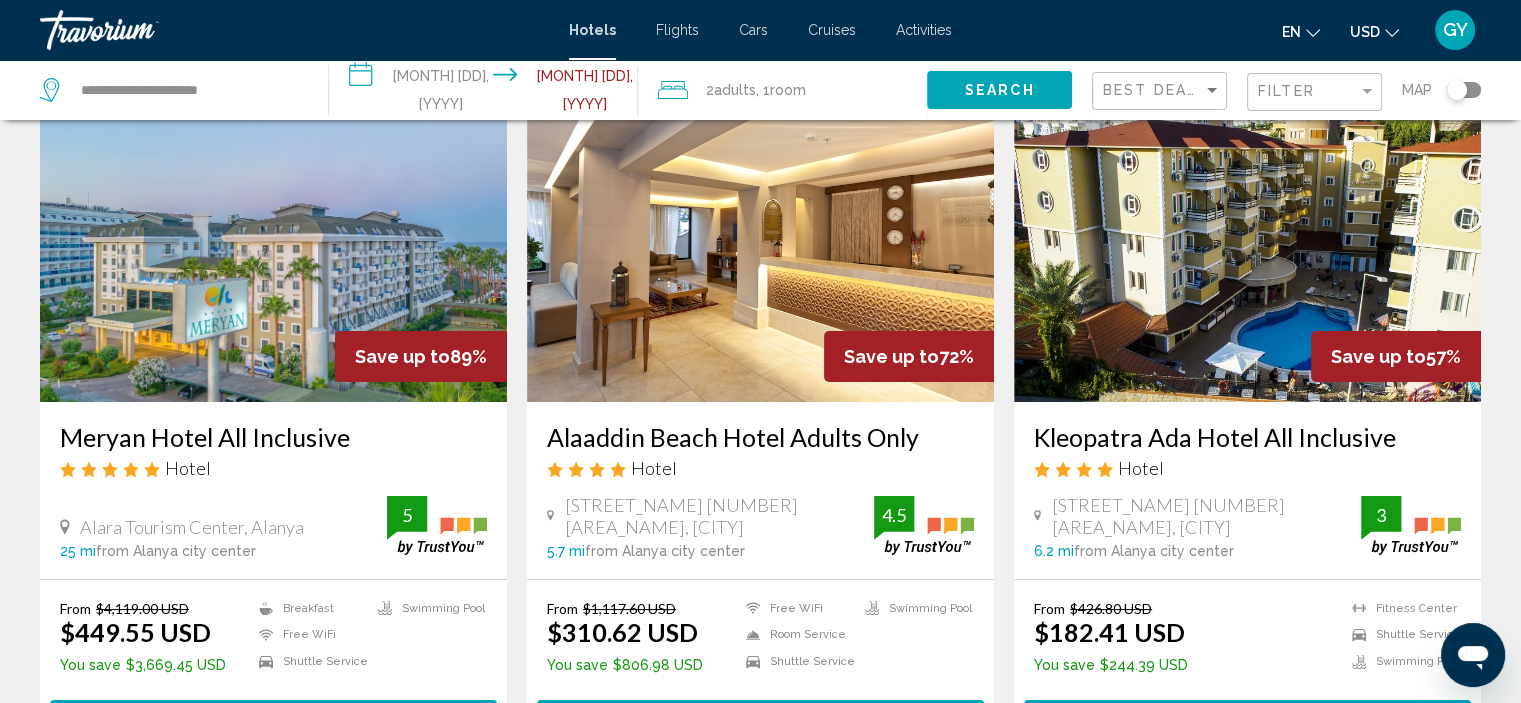 scroll, scrollTop: 115, scrollLeft: 0, axis: vertical 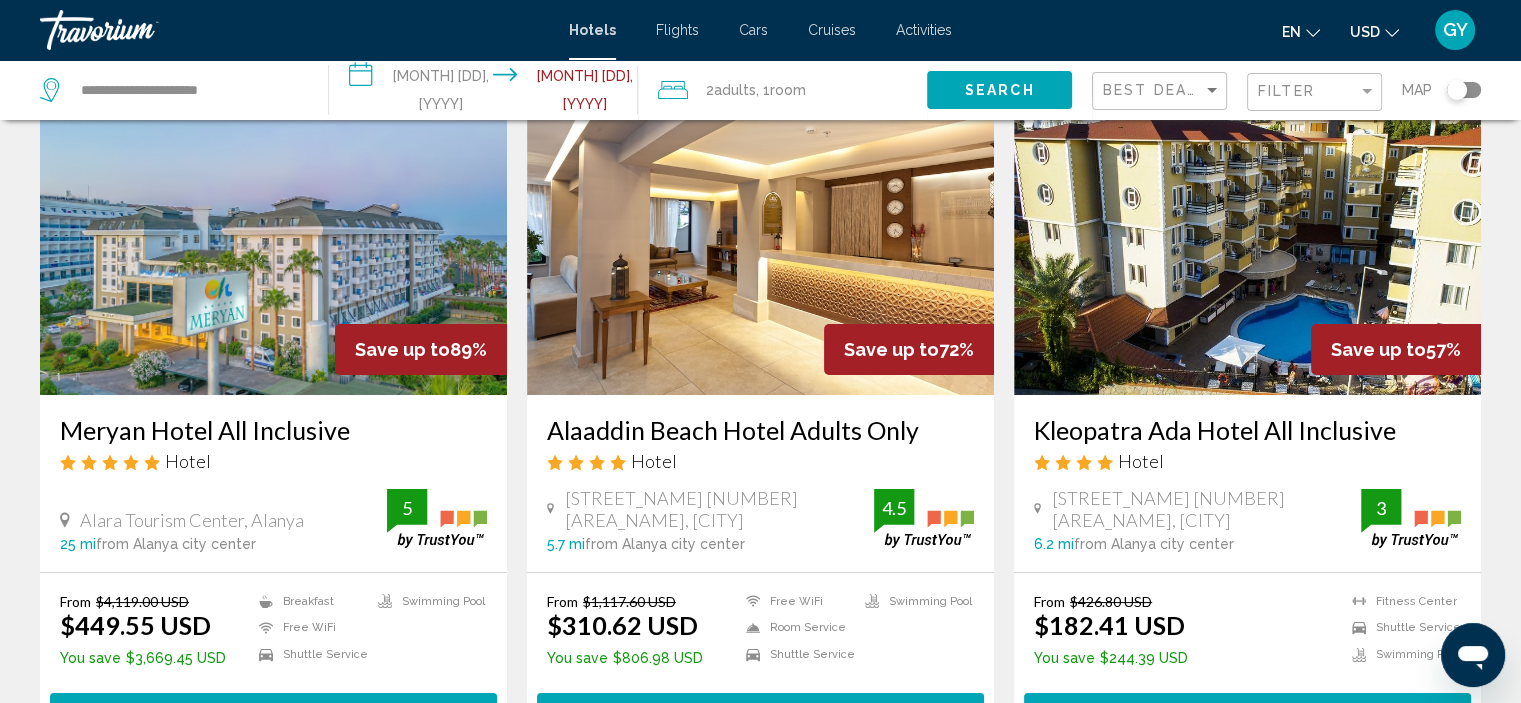 click at bounding box center [273, 235] 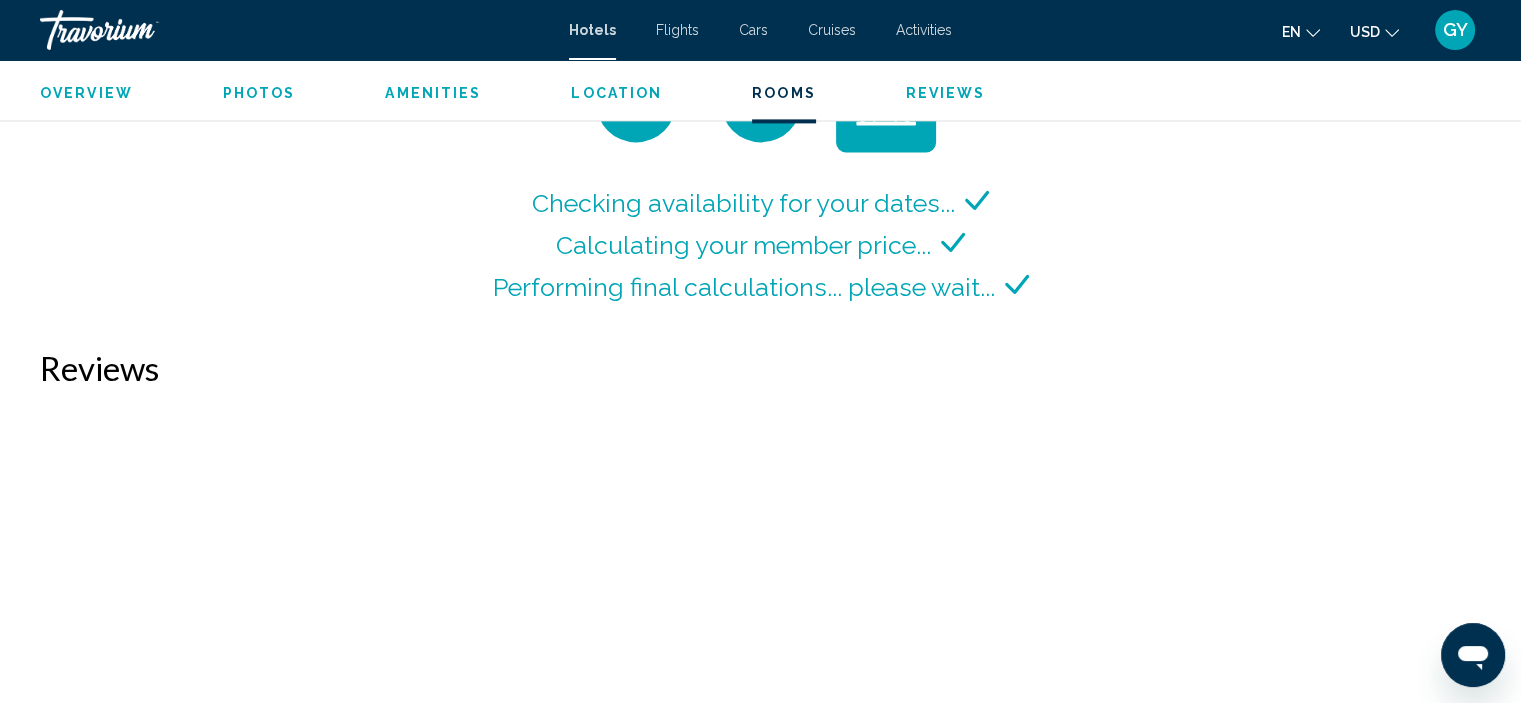 scroll, scrollTop: 2821, scrollLeft: 0, axis: vertical 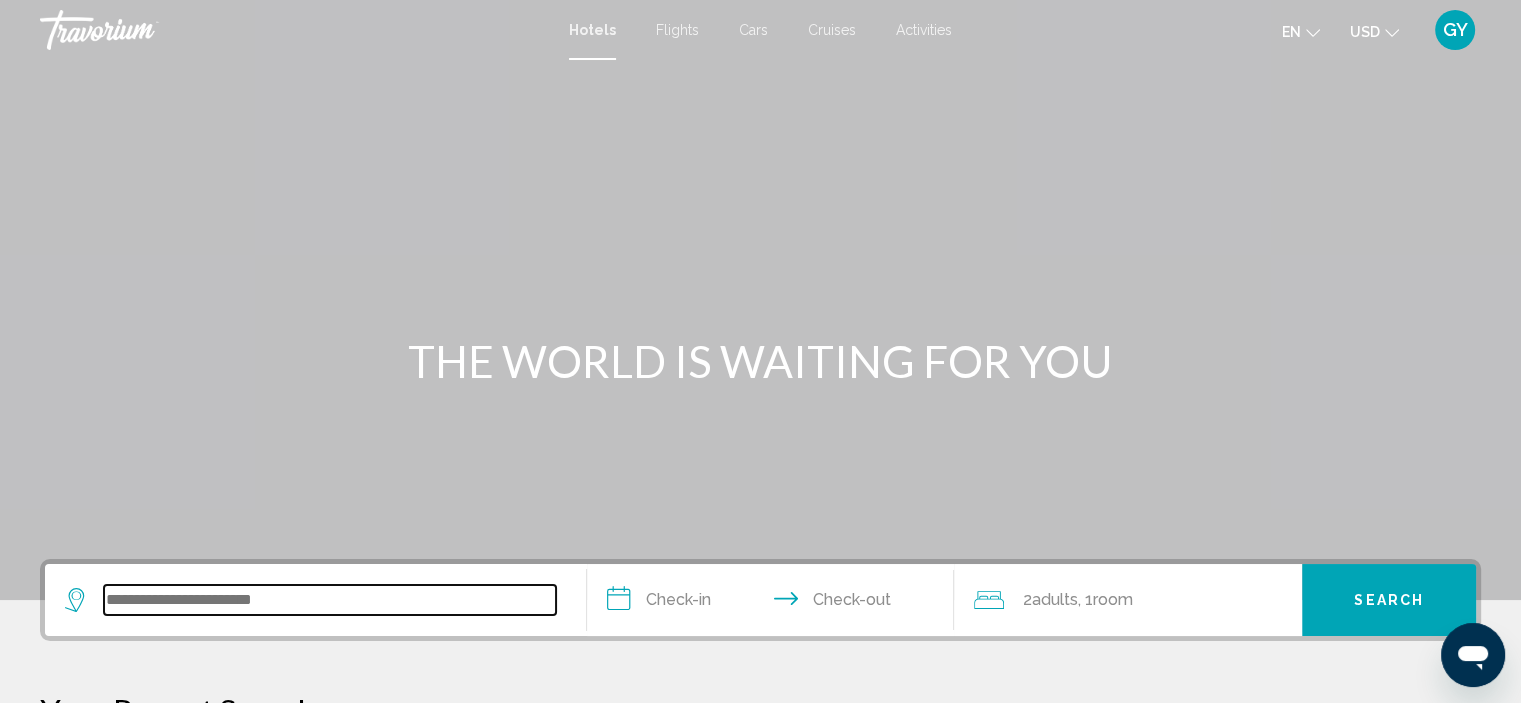 click at bounding box center [330, 600] 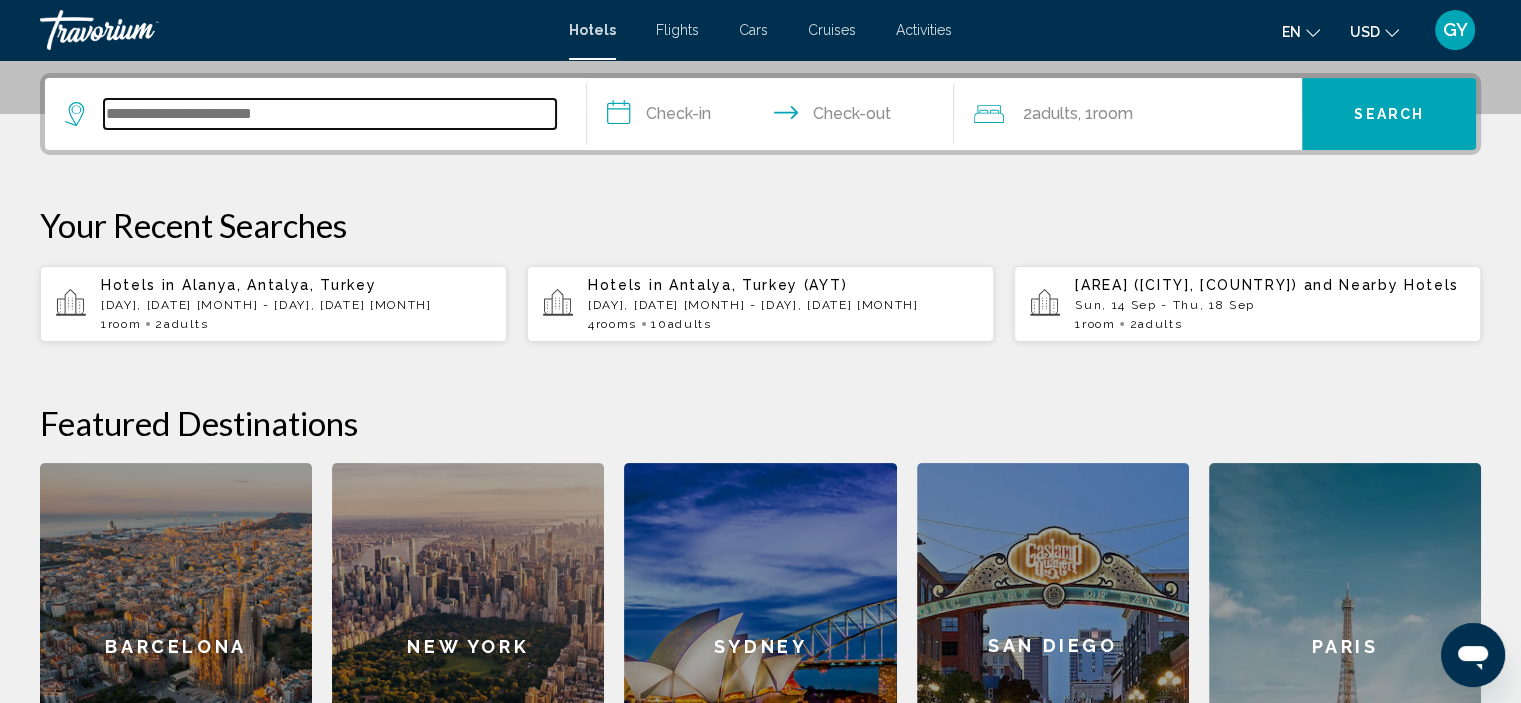 scroll, scrollTop: 493, scrollLeft: 0, axis: vertical 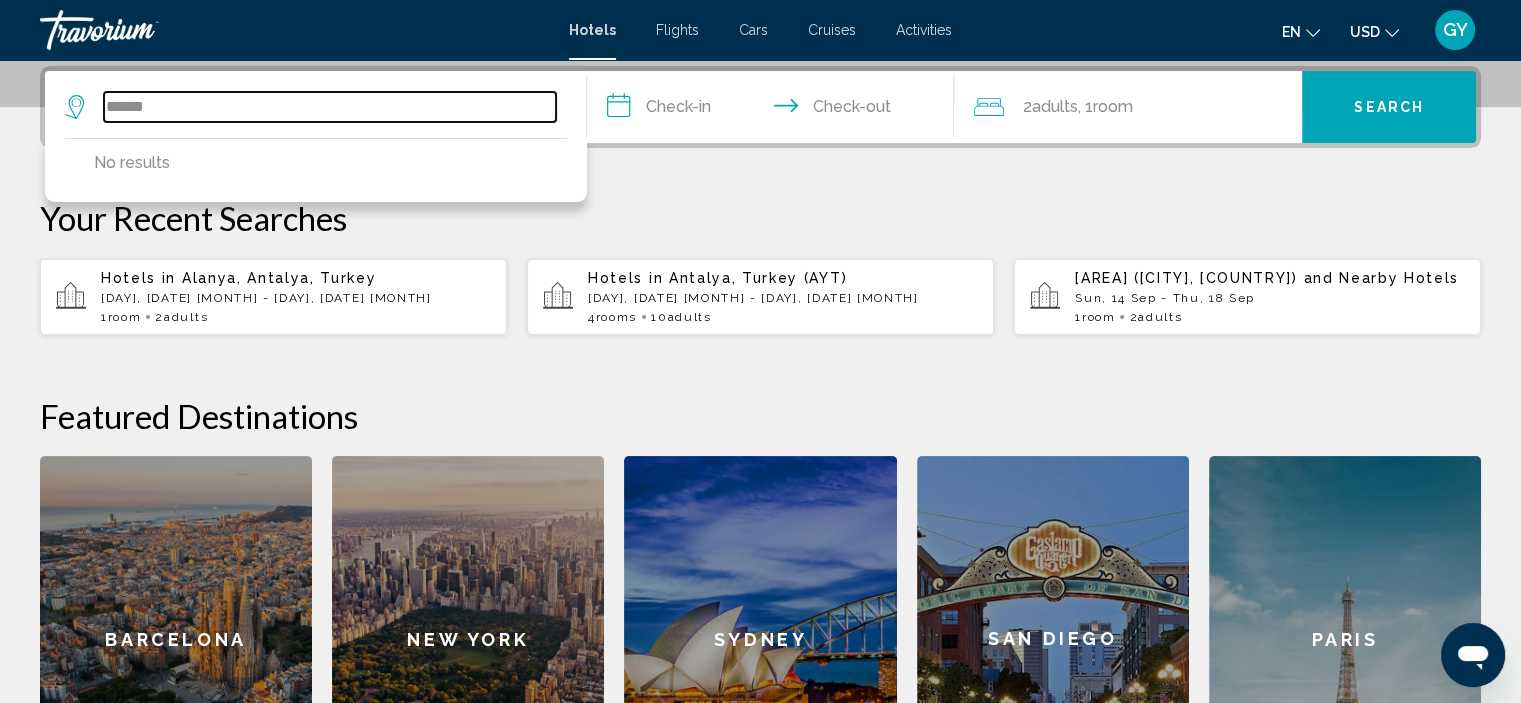 click on "******" at bounding box center [330, 107] 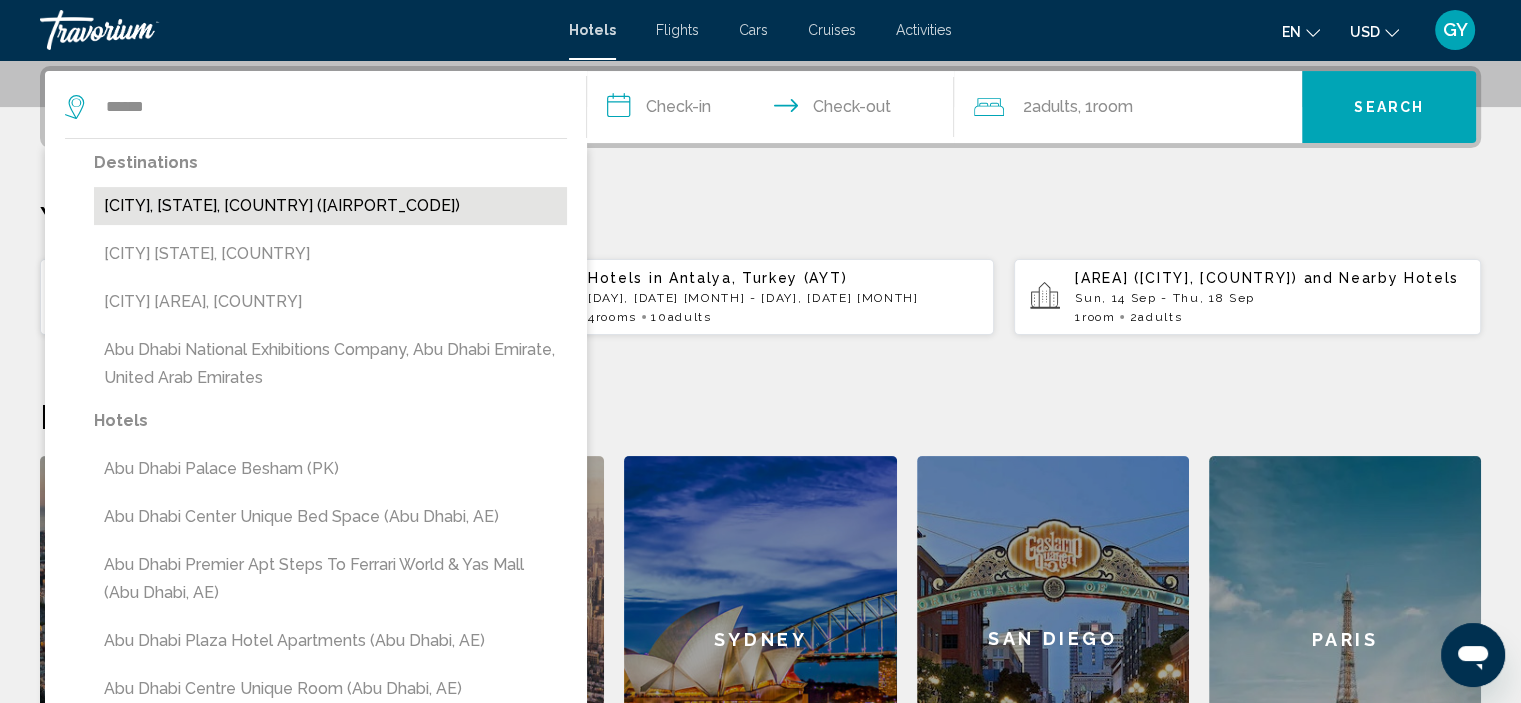 click on "[CITY], [STATE], [COUNTRY] ([AIRPORT_CODE])" at bounding box center (330, 206) 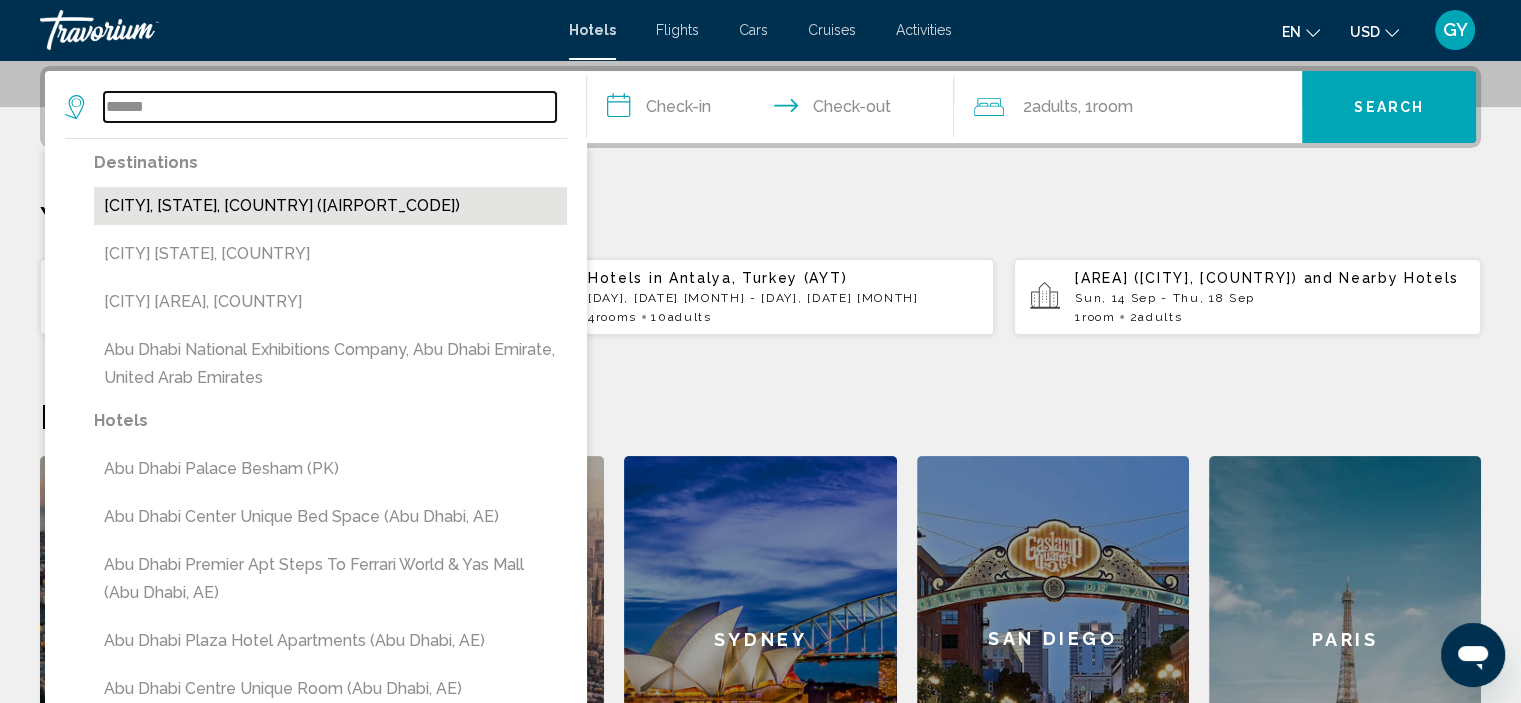 type on "**********" 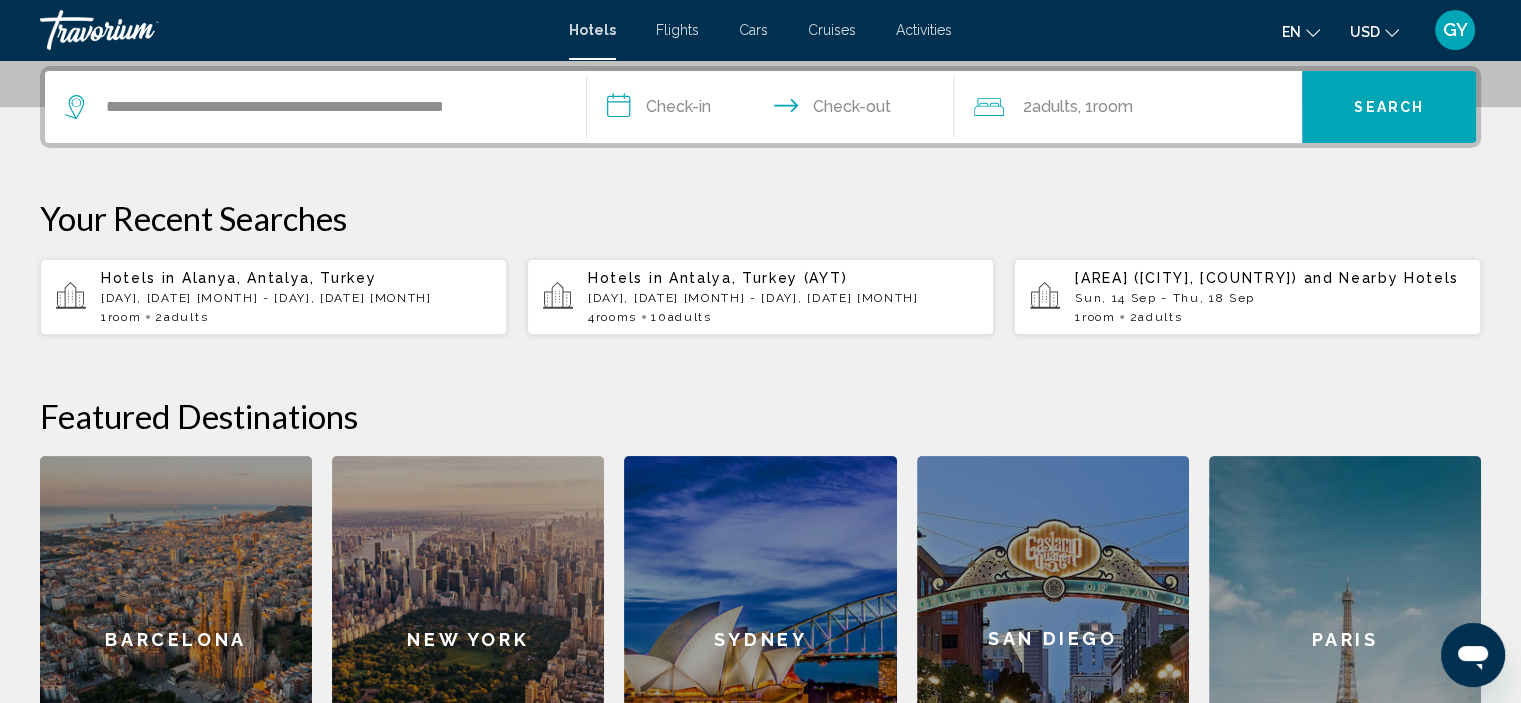 click on "**********" at bounding box center (775, 110) 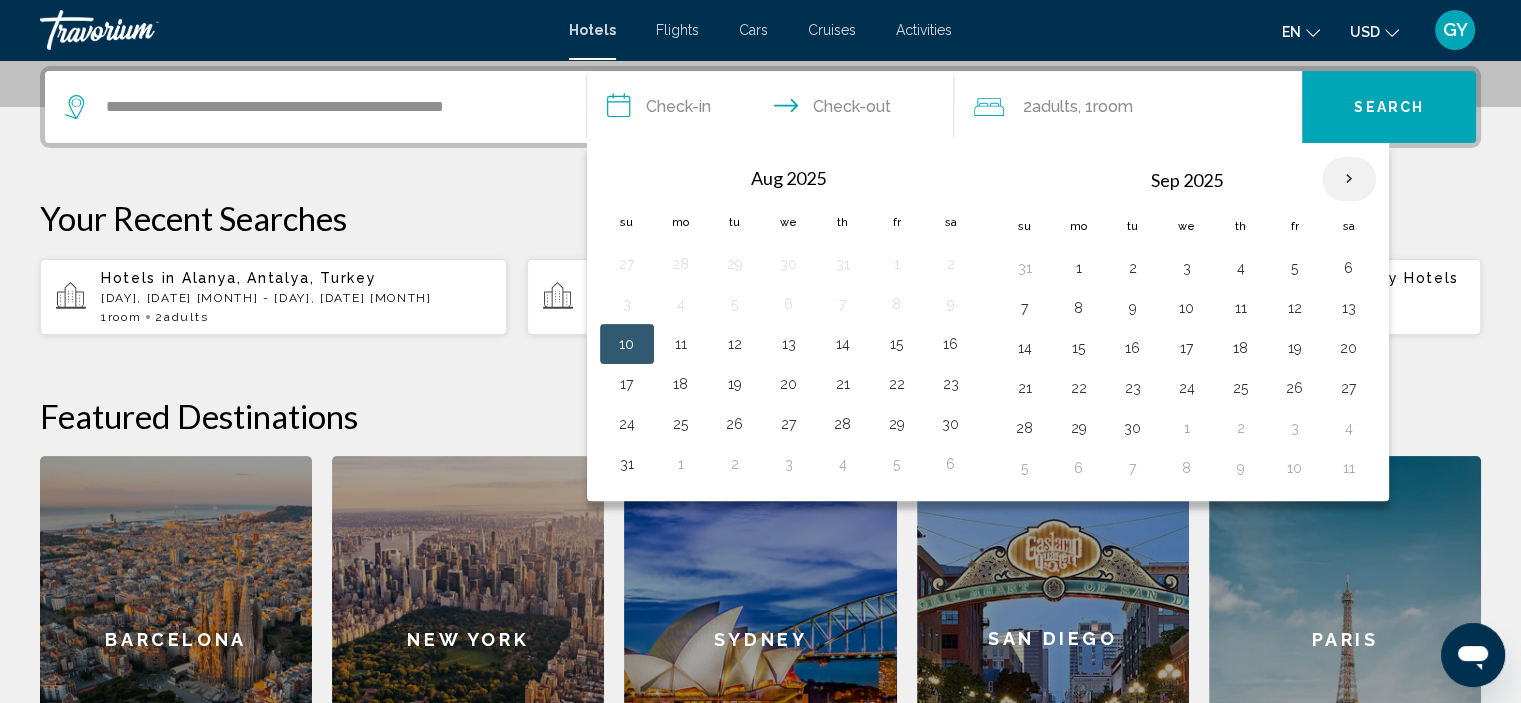 click at bounding box center [1349, 179] 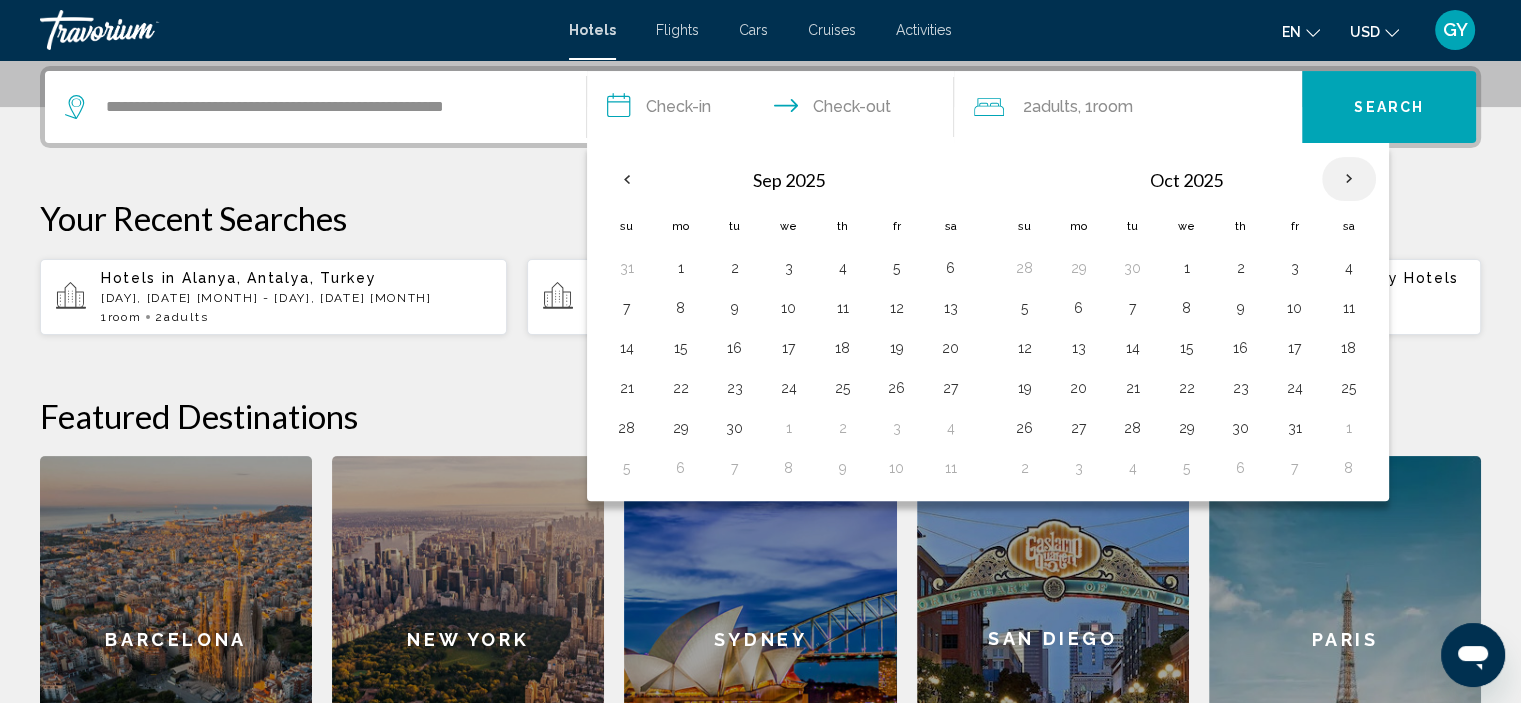 click at bounding box center [1349, 179] 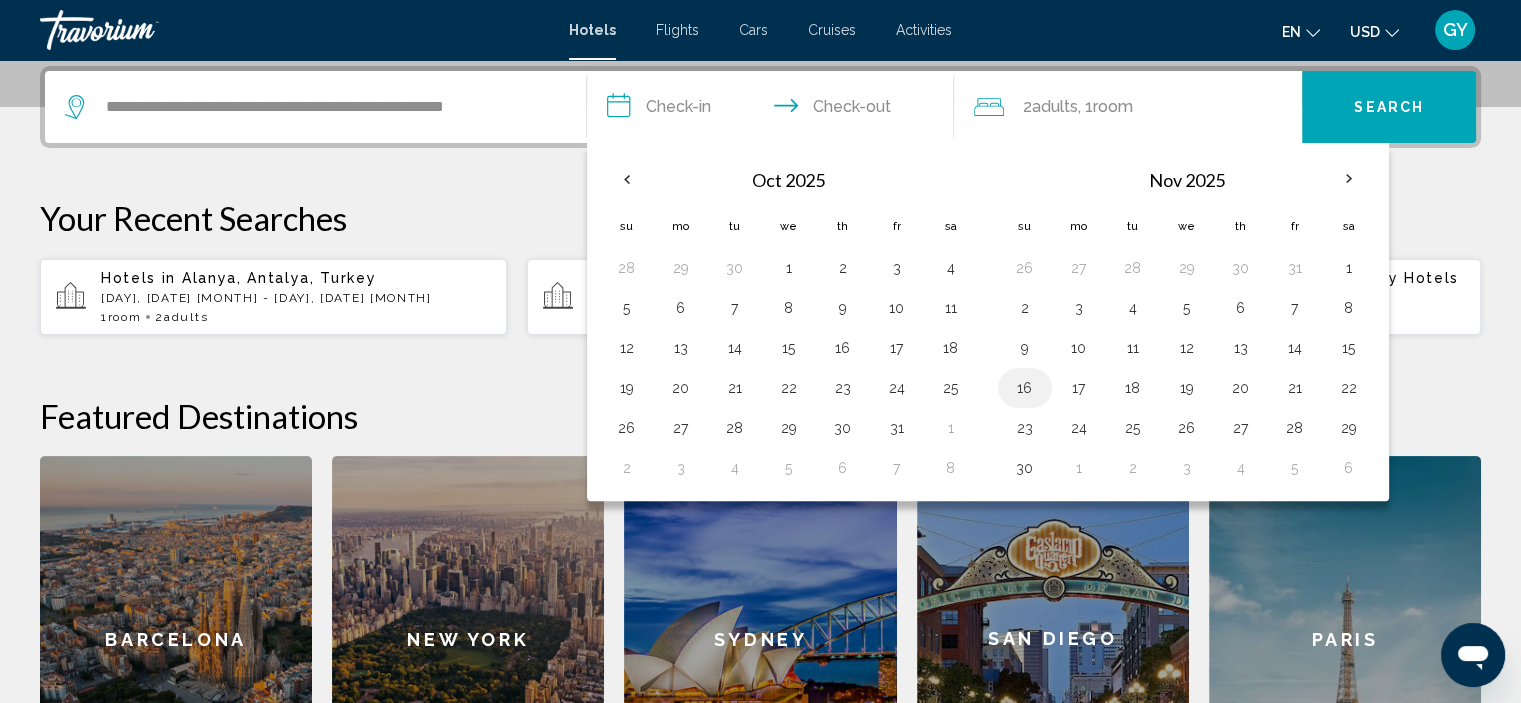click on "16" at bounding box center [1025, 388] 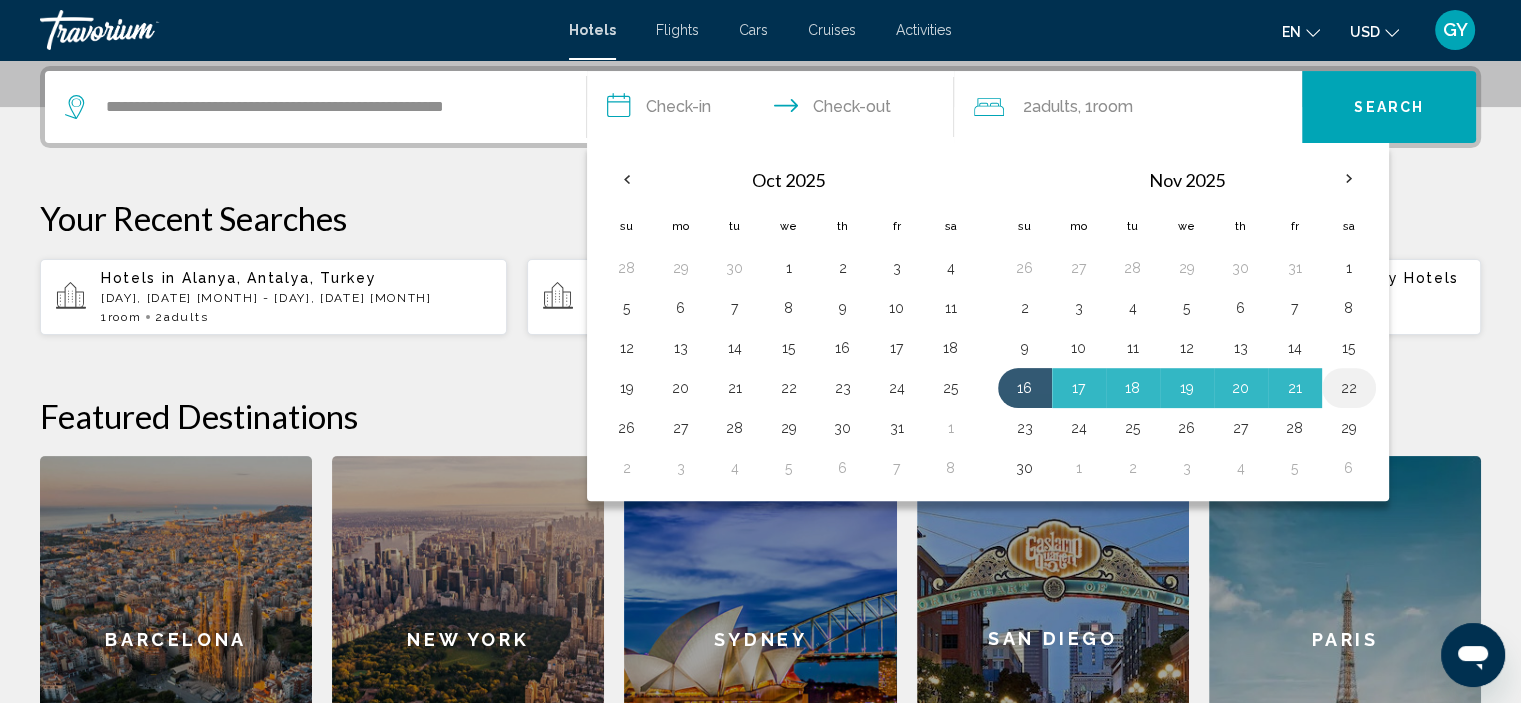 click on "22" at bounding box center [1349, 388] 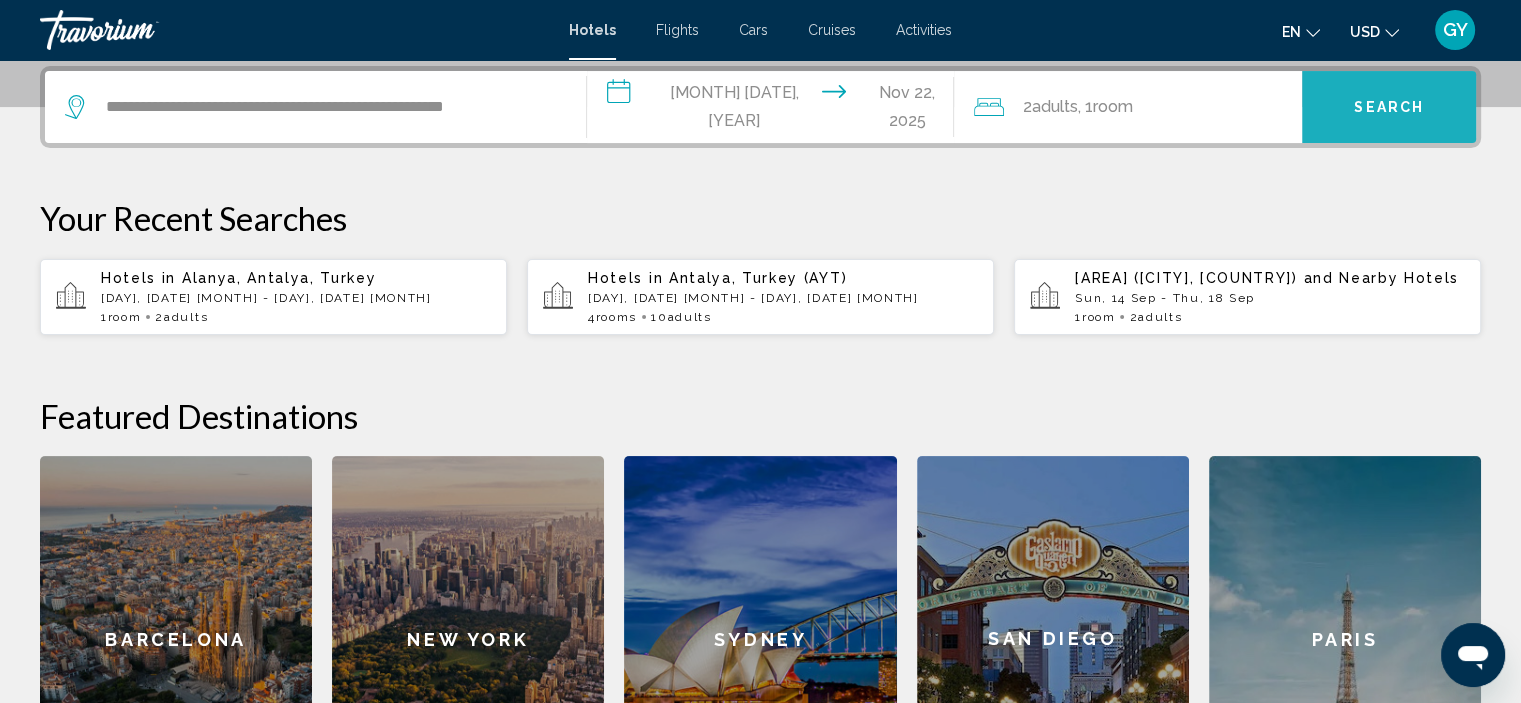 click on "Search" at bounding box center [1389, 107] 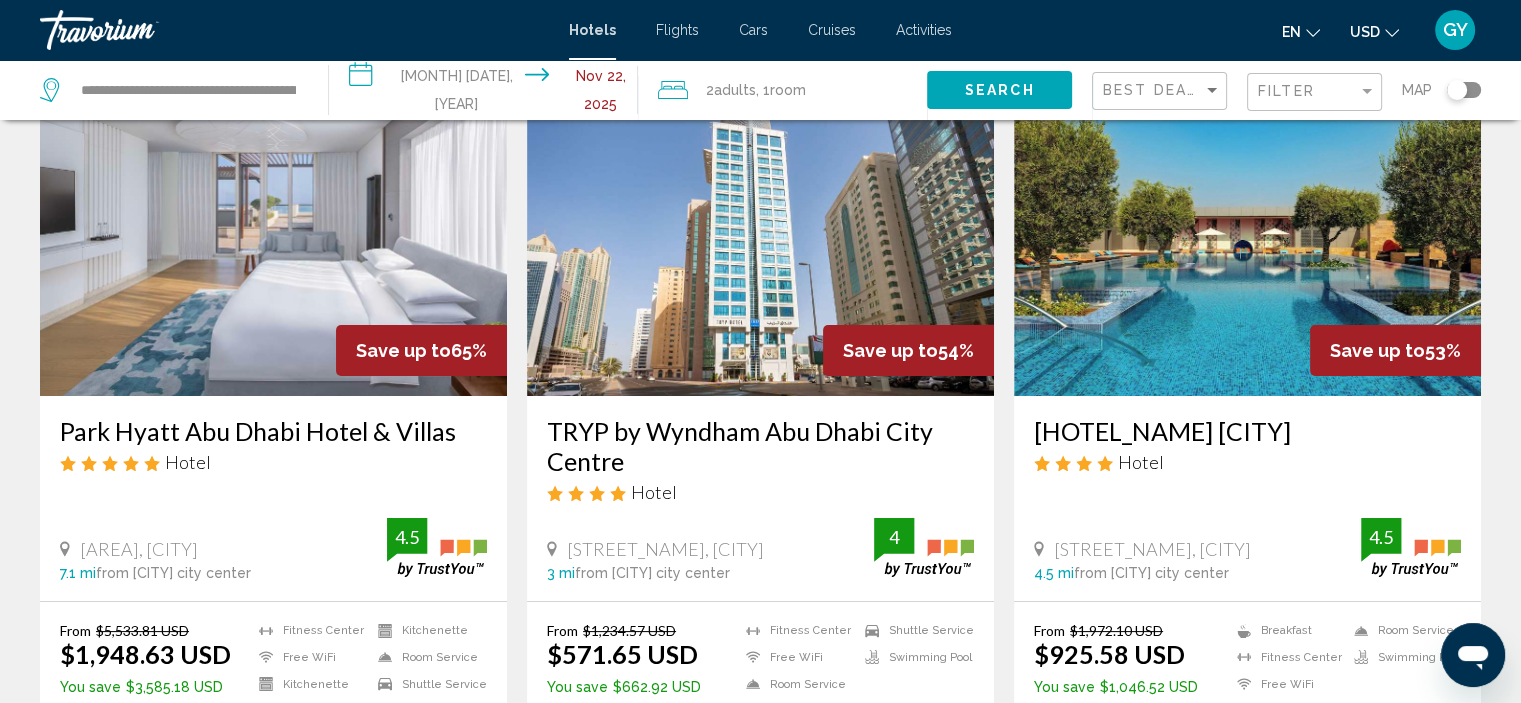 scroll, scrollTop: 115, scrollLeft: 0, axis: vertical 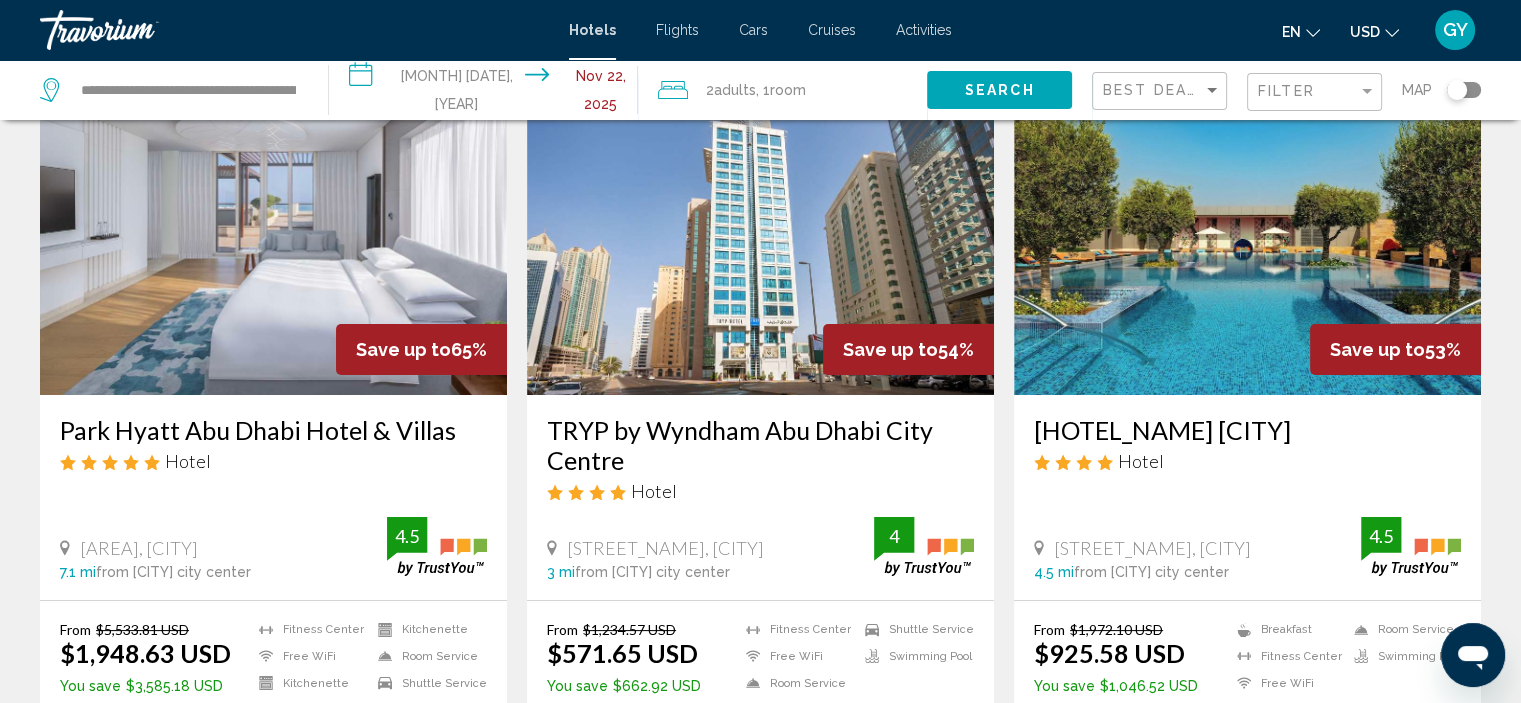 click at bounding box center [273, 235] 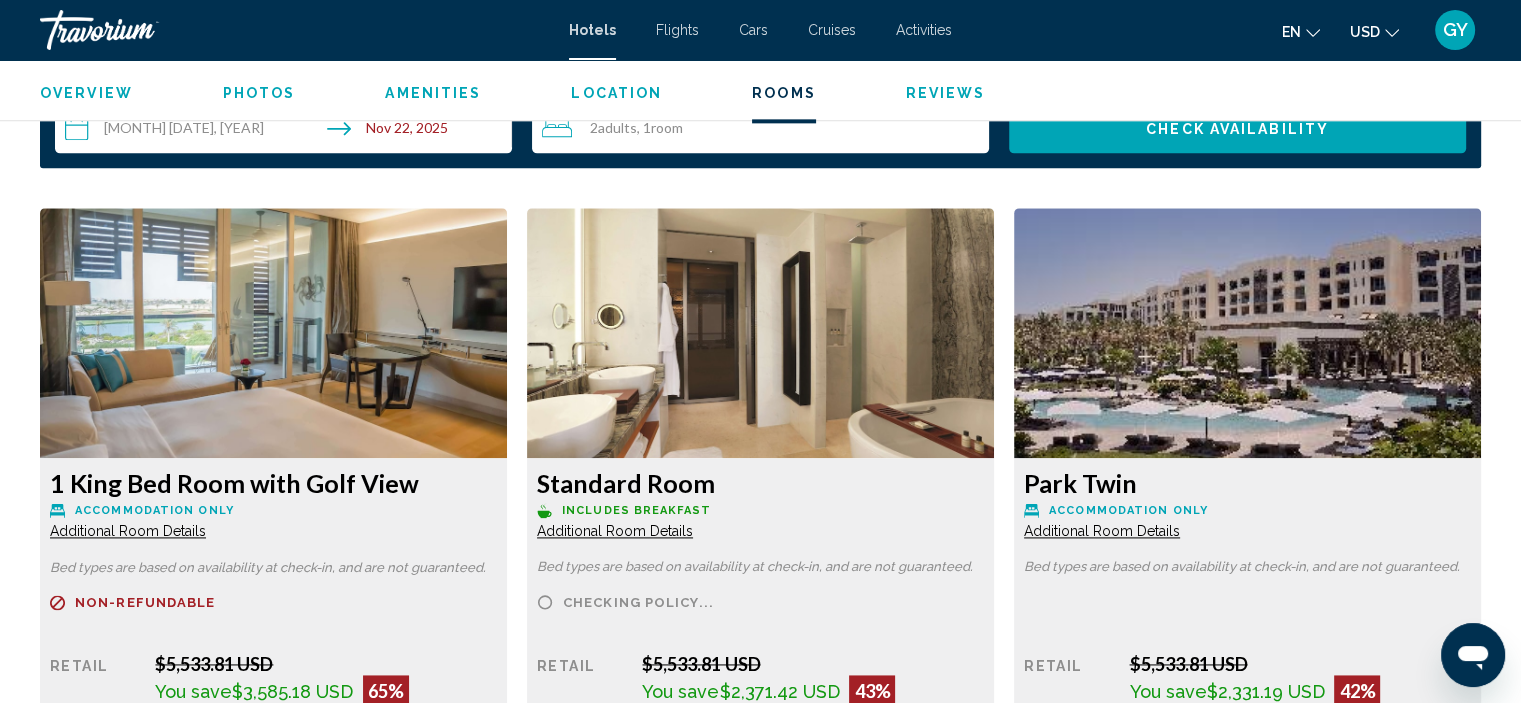 scroll, scrollTop: 2640, scrollLeft: 0, axis: vertical 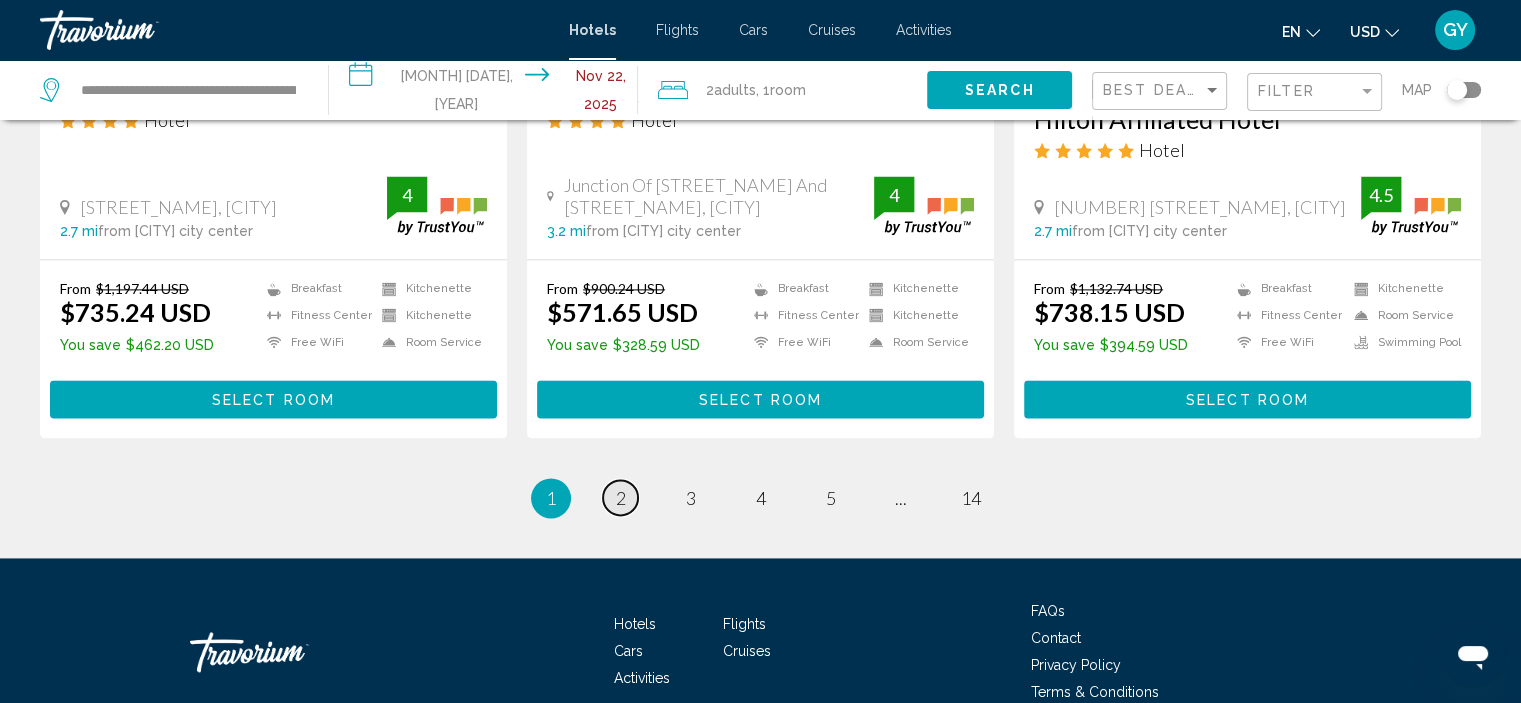 click on "page  2" at bounding box center (620, 497) 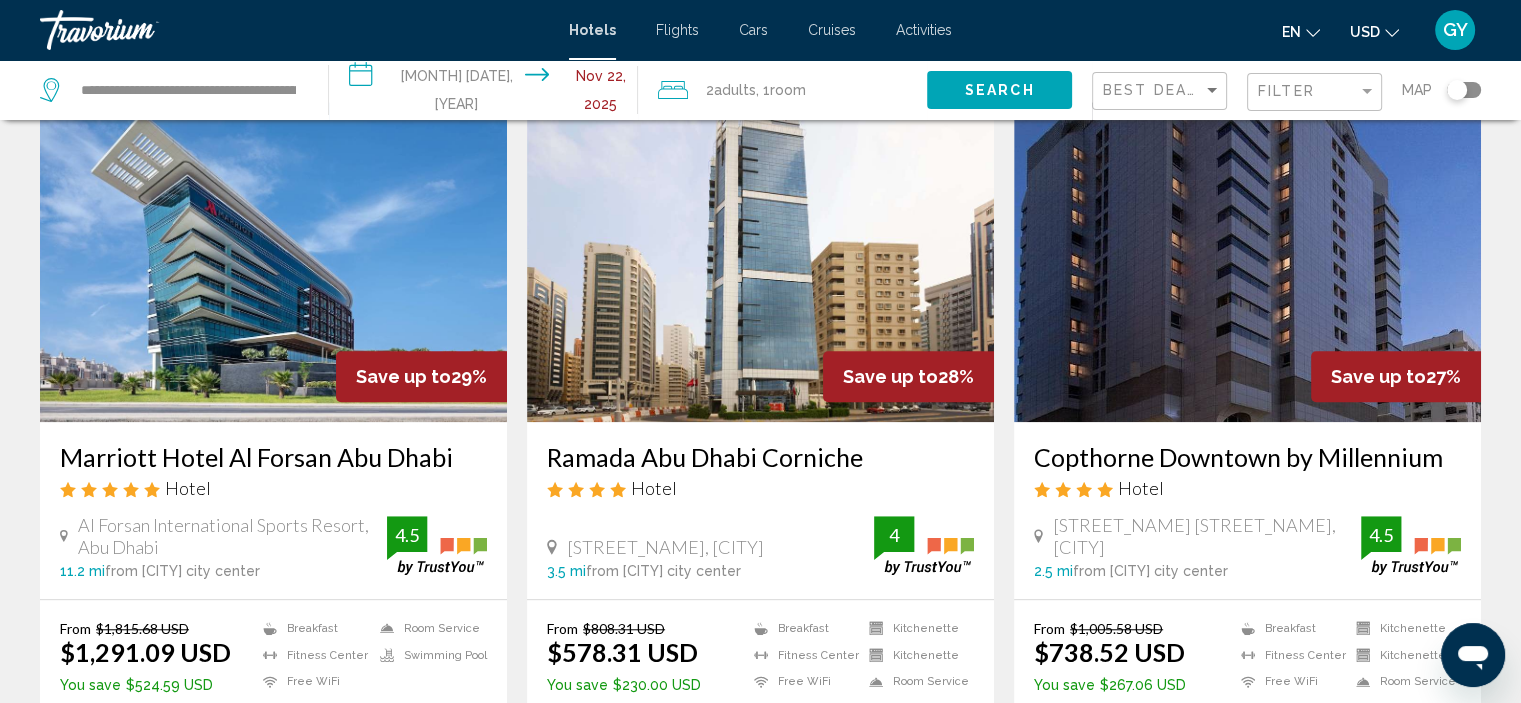 scroll, scrollTop: 1546, scrollLeft: 0, axis: vertical 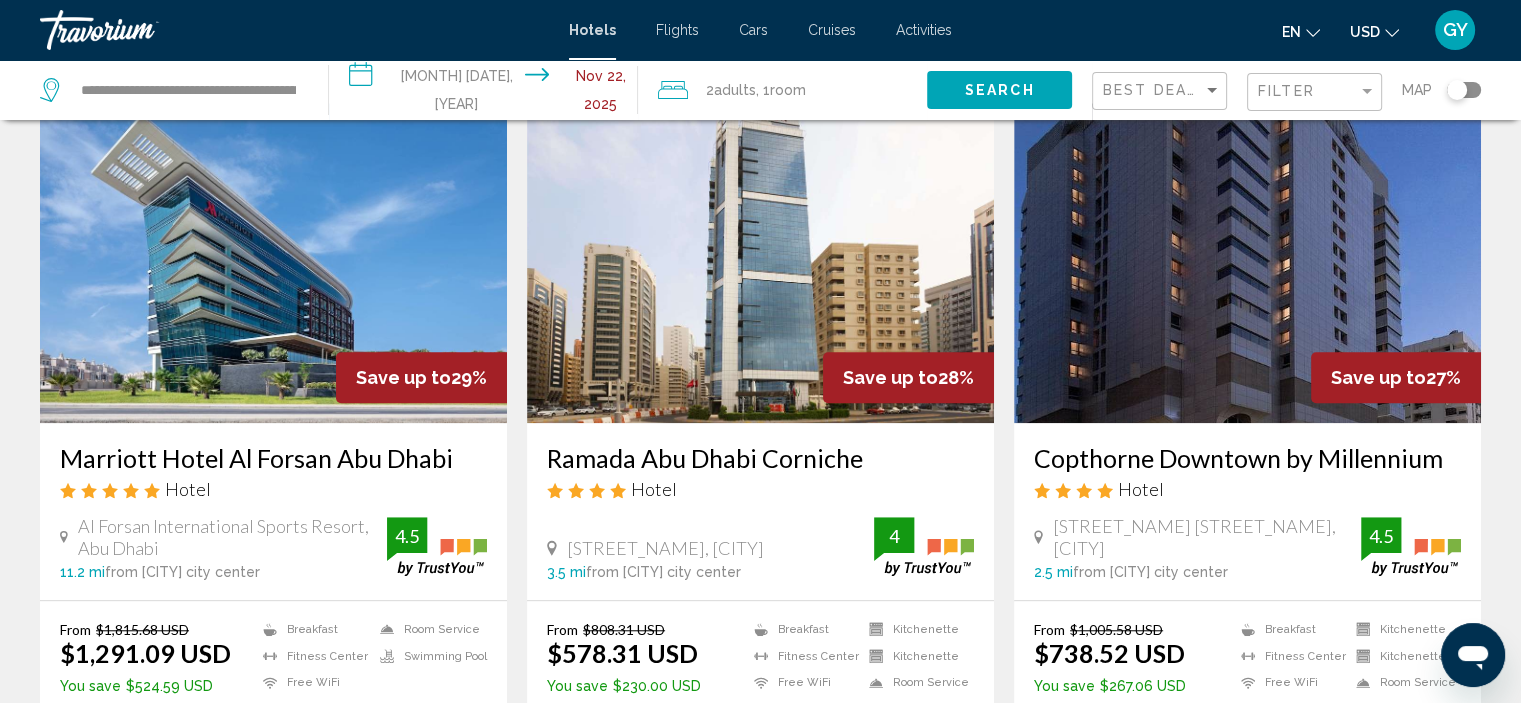 click at bounding box center [760, 263] 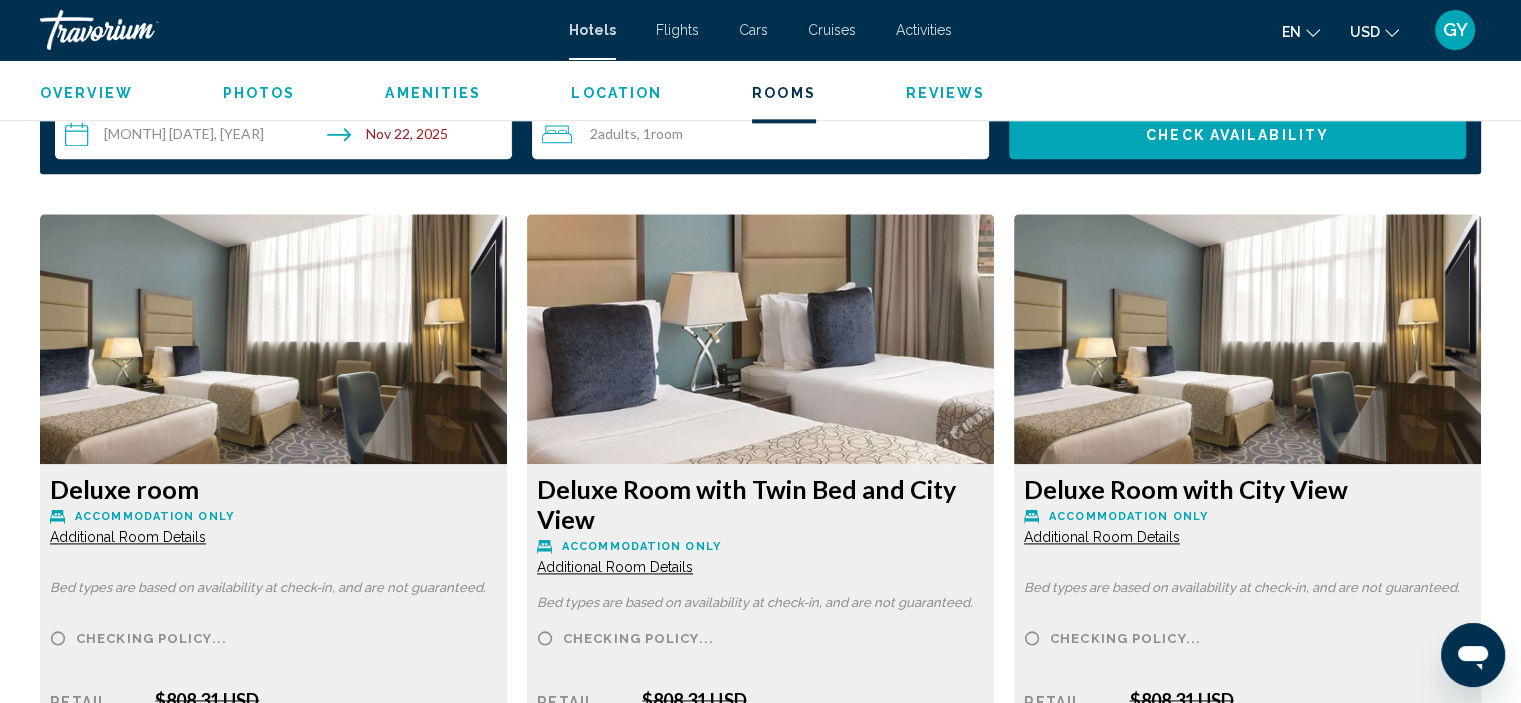 scroll, scrollTop: 2623, scrollLeft: 0, axis: vertical 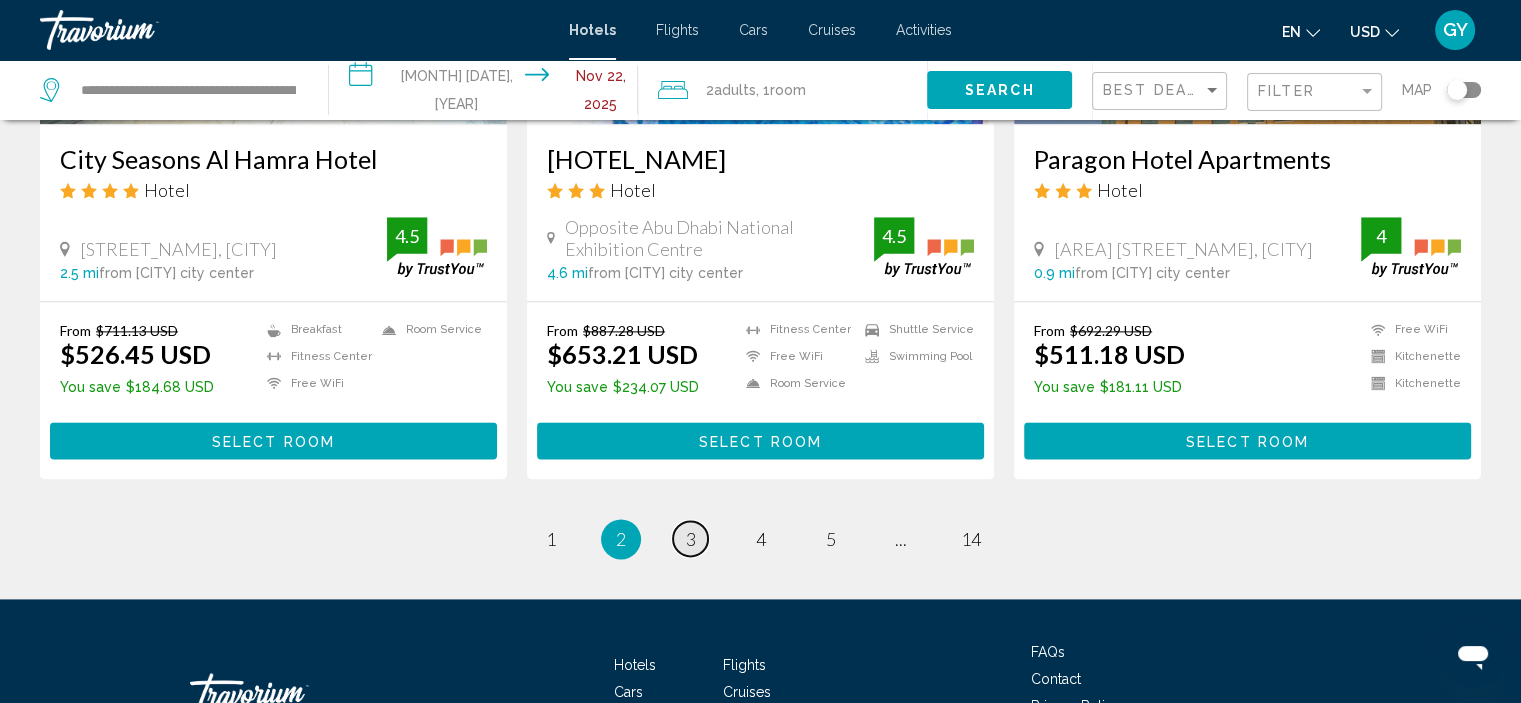 click on "3" at bounding box center (691, 539) 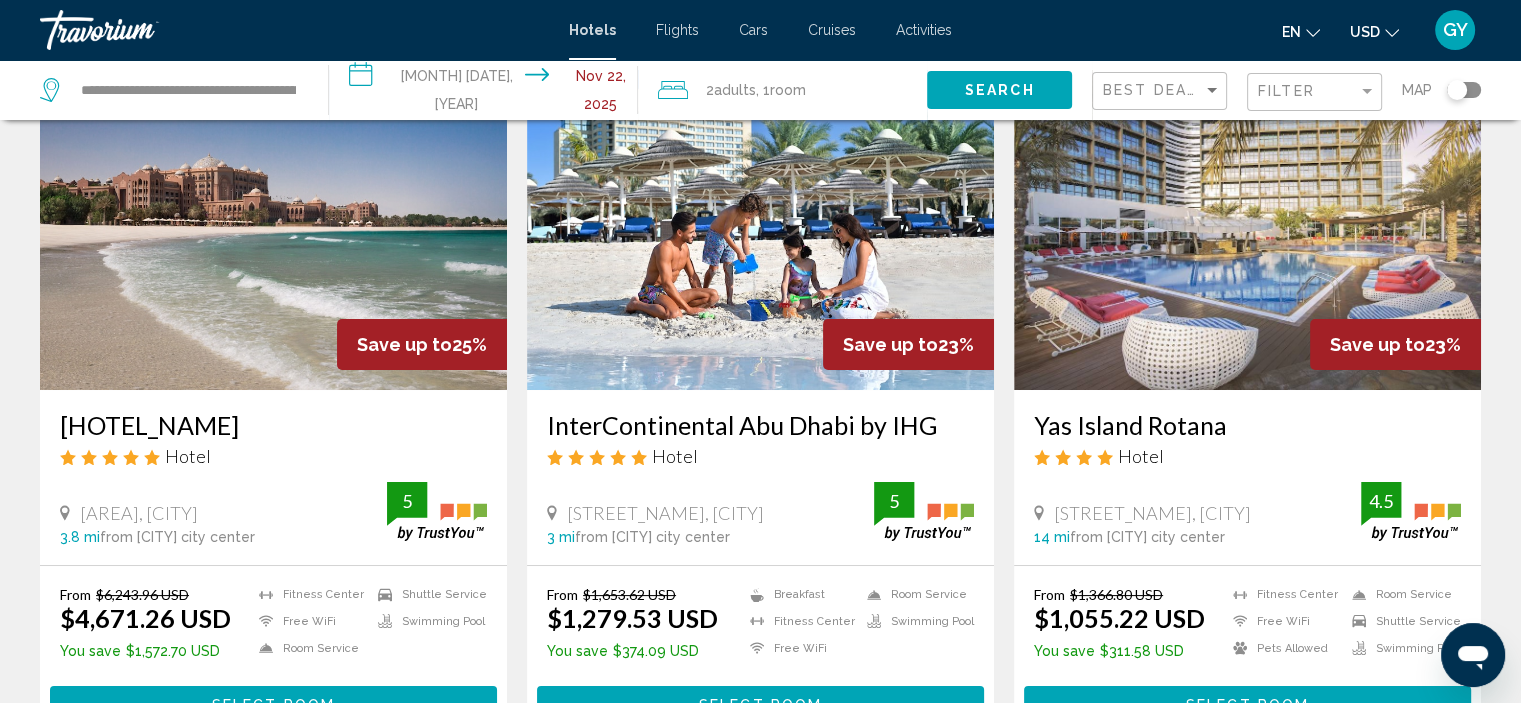 scroll, scrollTop: 120, scrollLeft: 0, axis: vertical 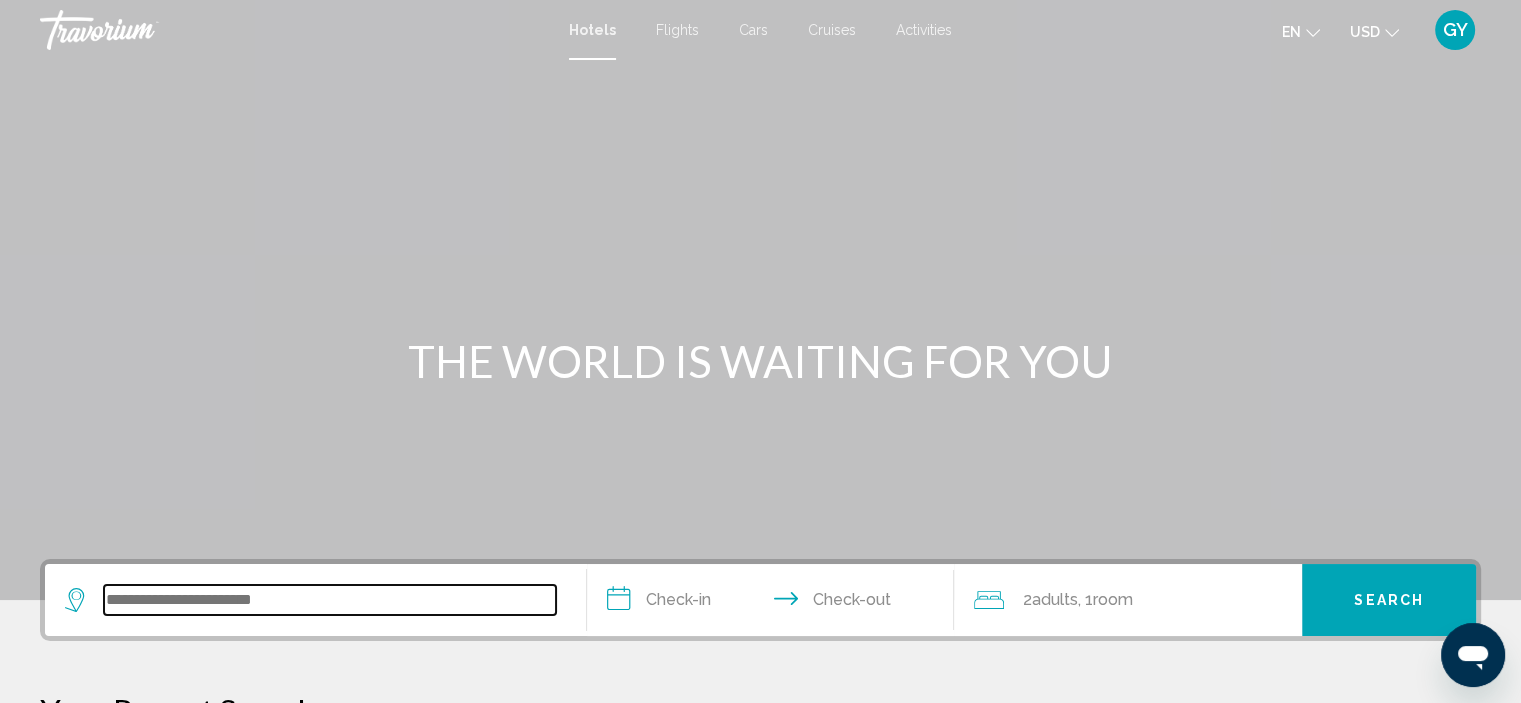 click at bounding box center (330, 600) 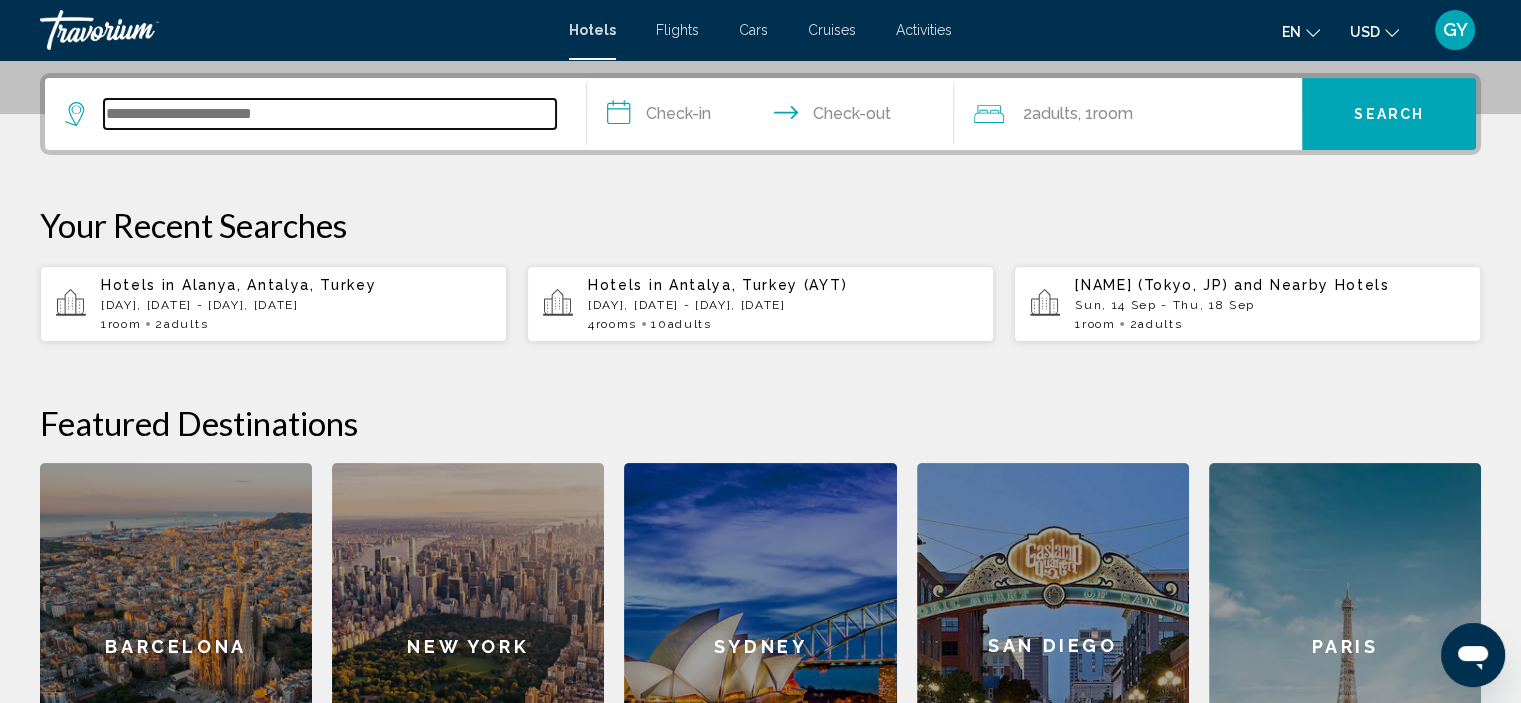 scroll, scrollTop: 493, scrollLeft: 0, axis: vertical 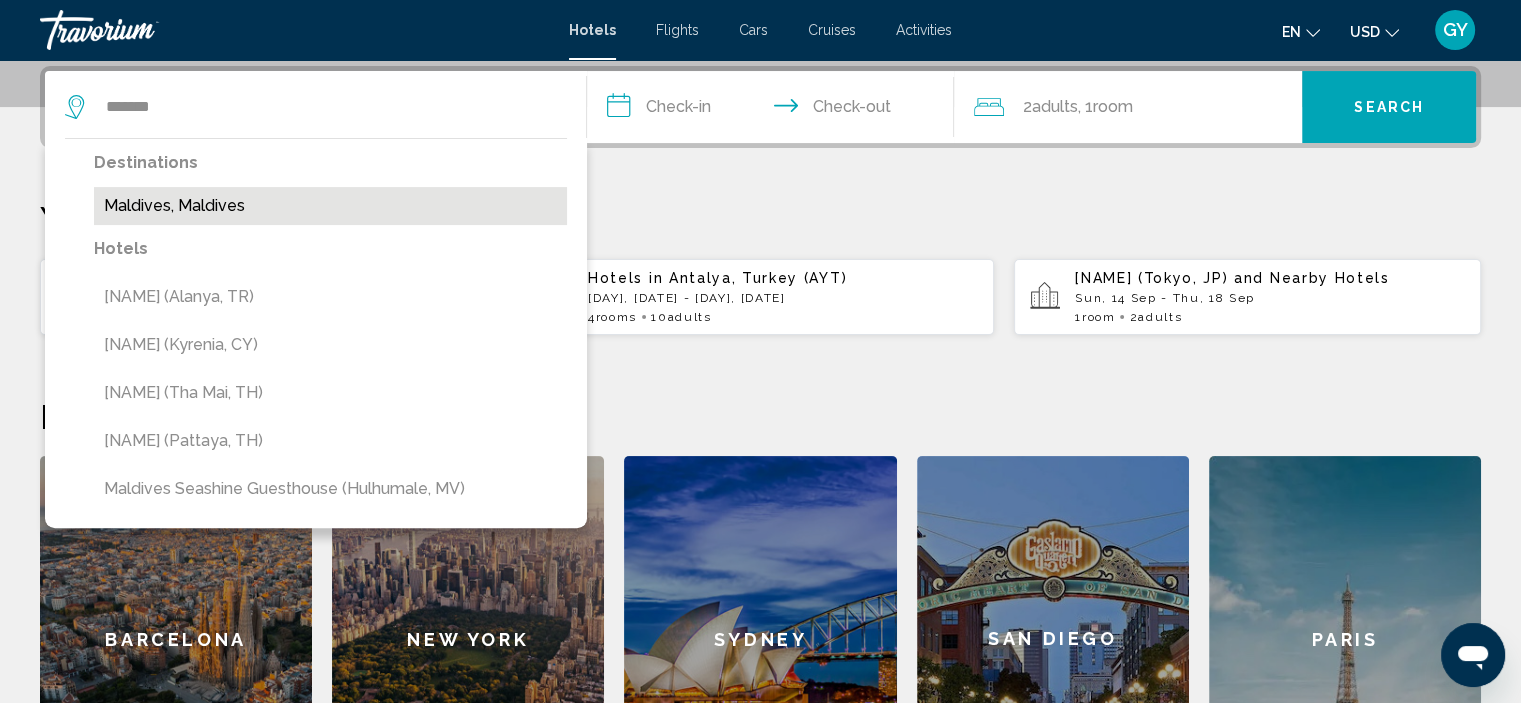 click on "Maldives, Maldives" at bounding box center (330, 206) 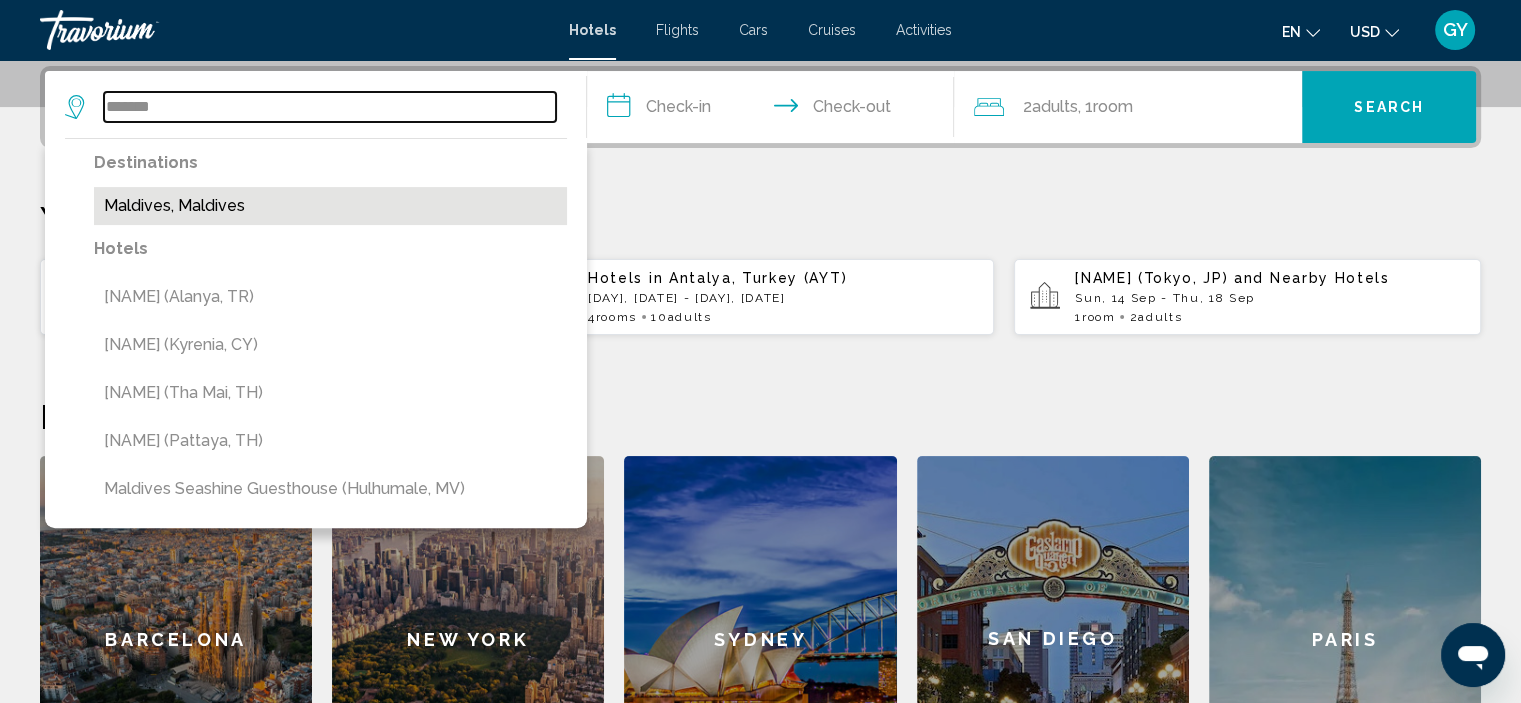 type on "**********" 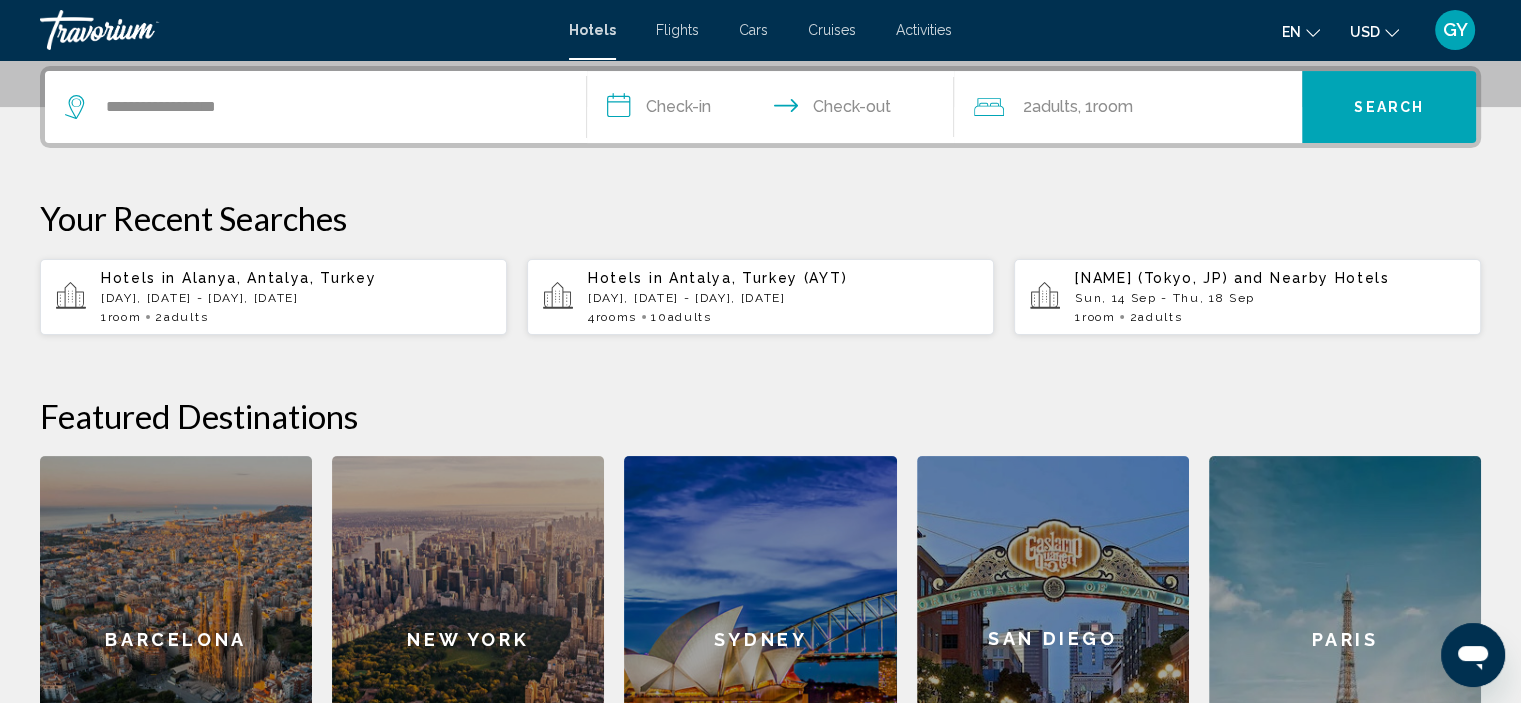 click on "**********" at bounding box center (775, 110) 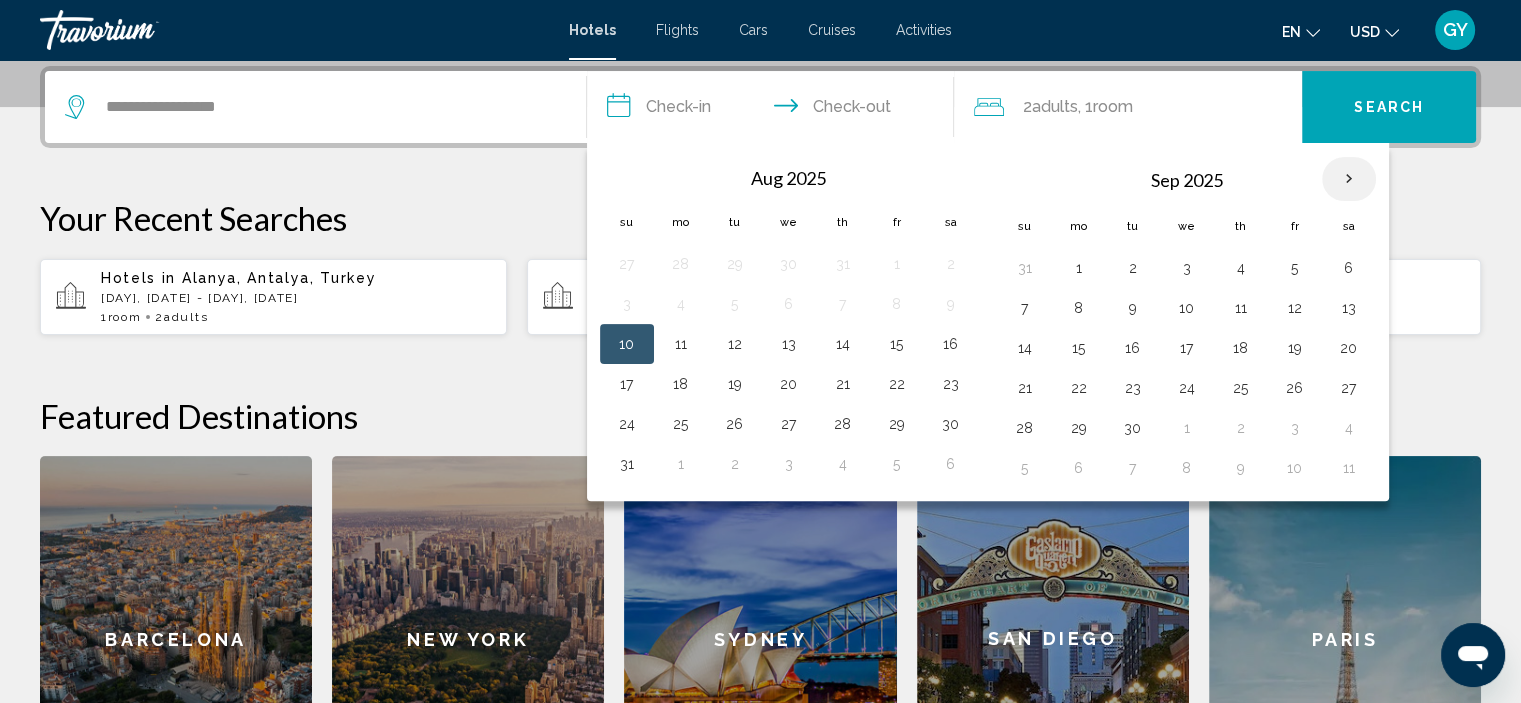 click at bounding box center (1349, 179) 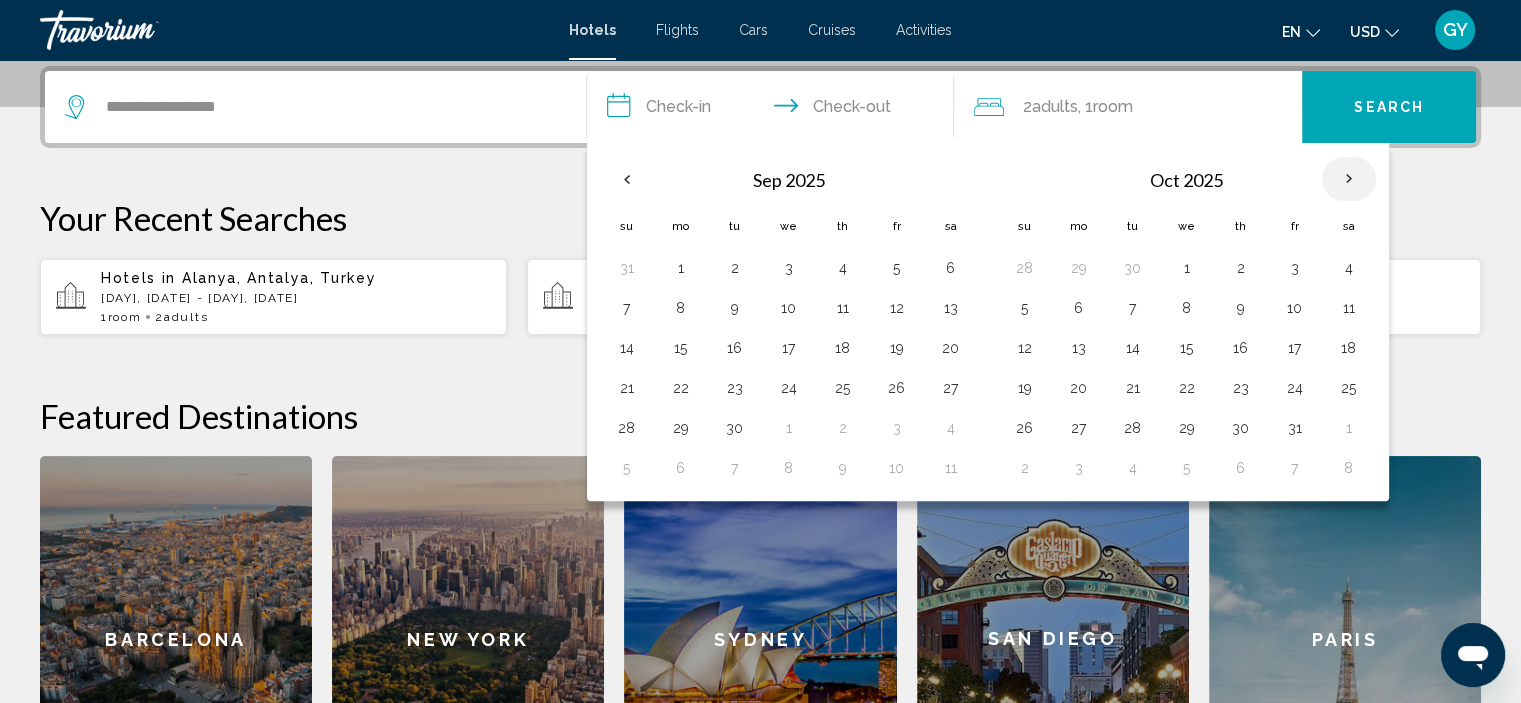 click at bounding box center [1349, 179] 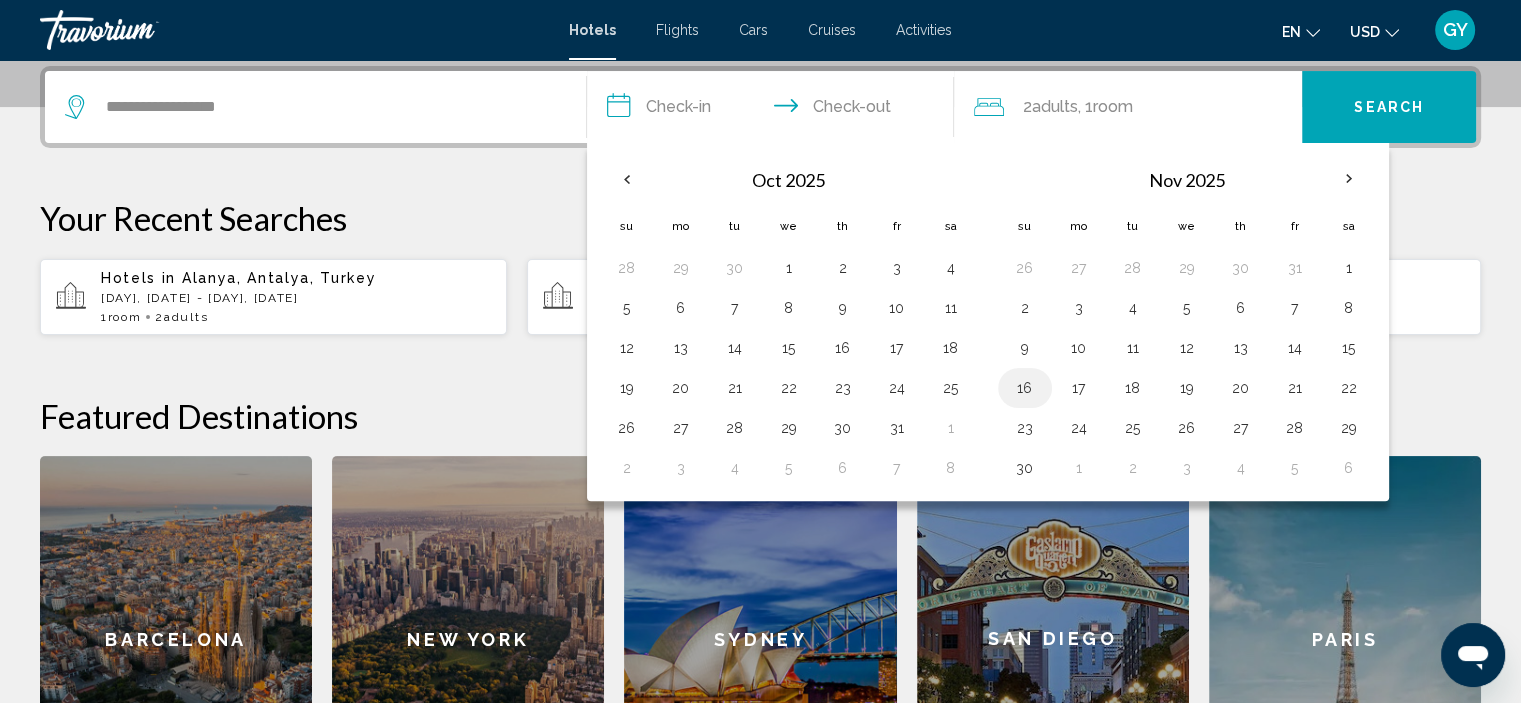 click on "16" at bounding box center (1025, 388) 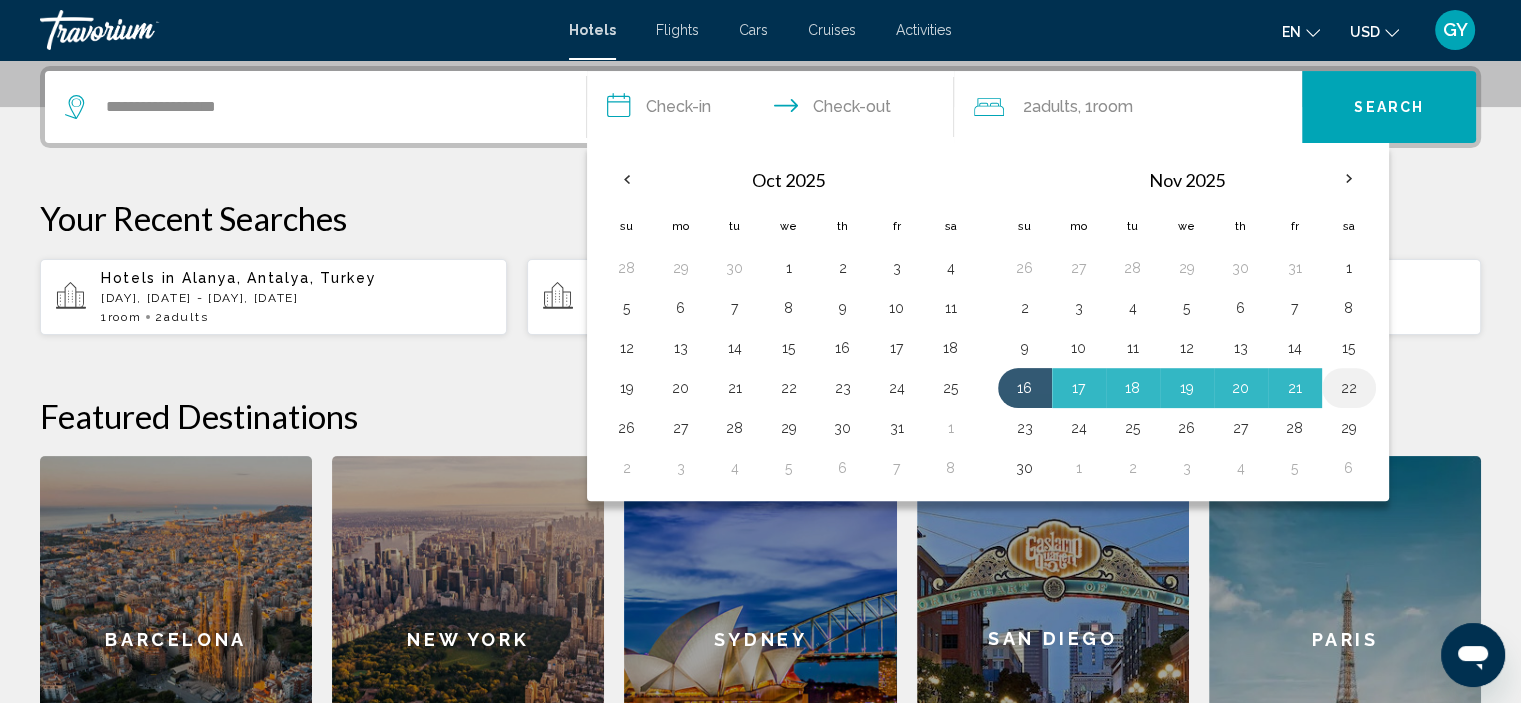click on "22" at bounding box center [1349, 388] 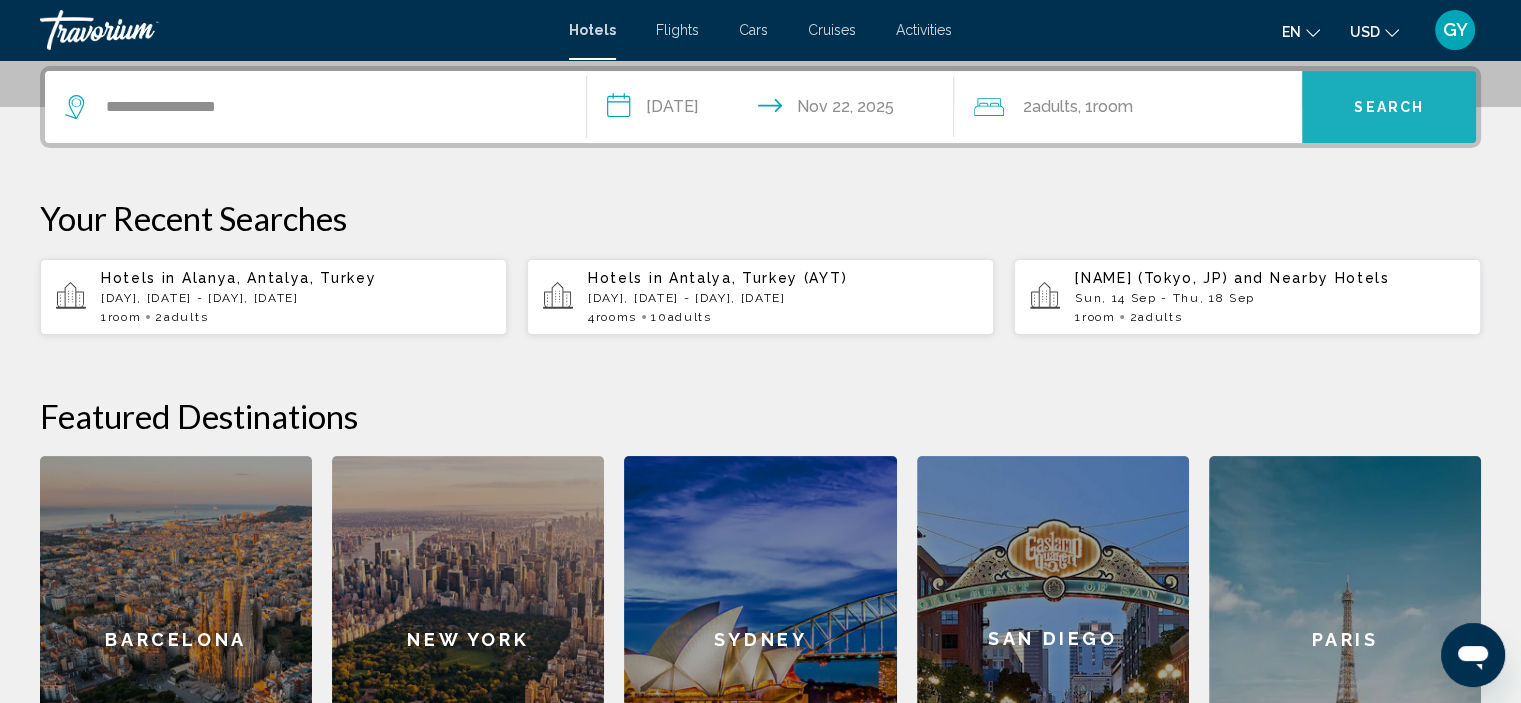 click on "Search" at bounding box center (1389, 107) 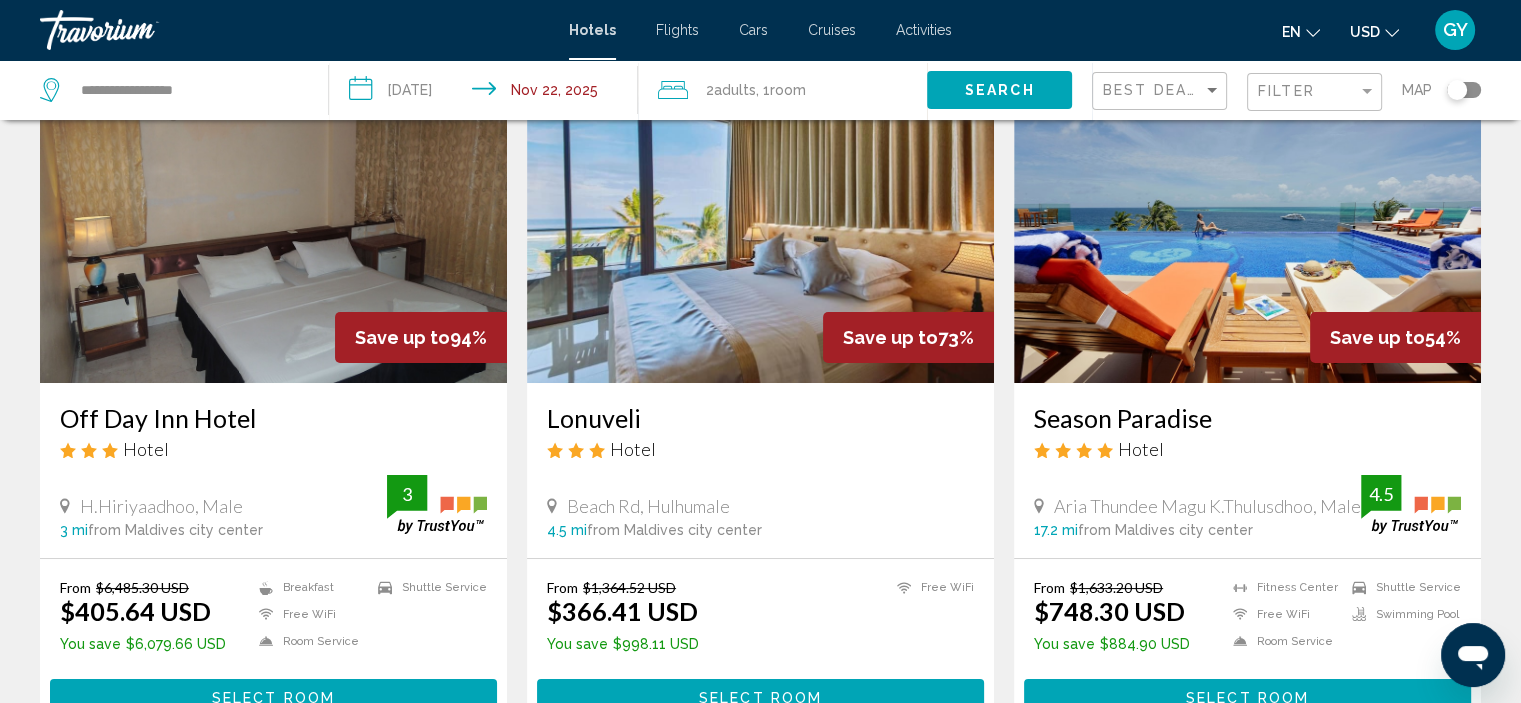 scroll, scrollTop: 128, scrollLeft: 0, axis: vertical 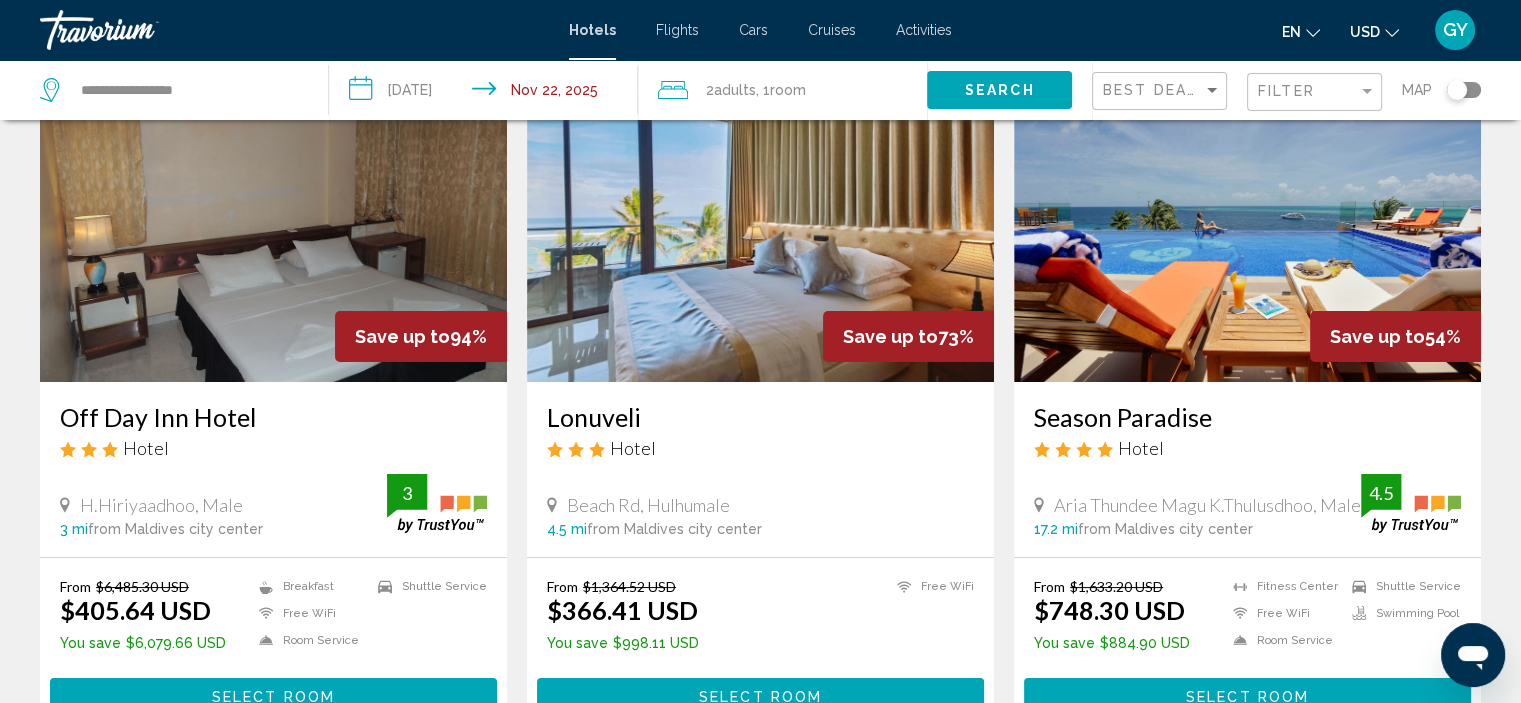 click at bounding box center (760, 222) 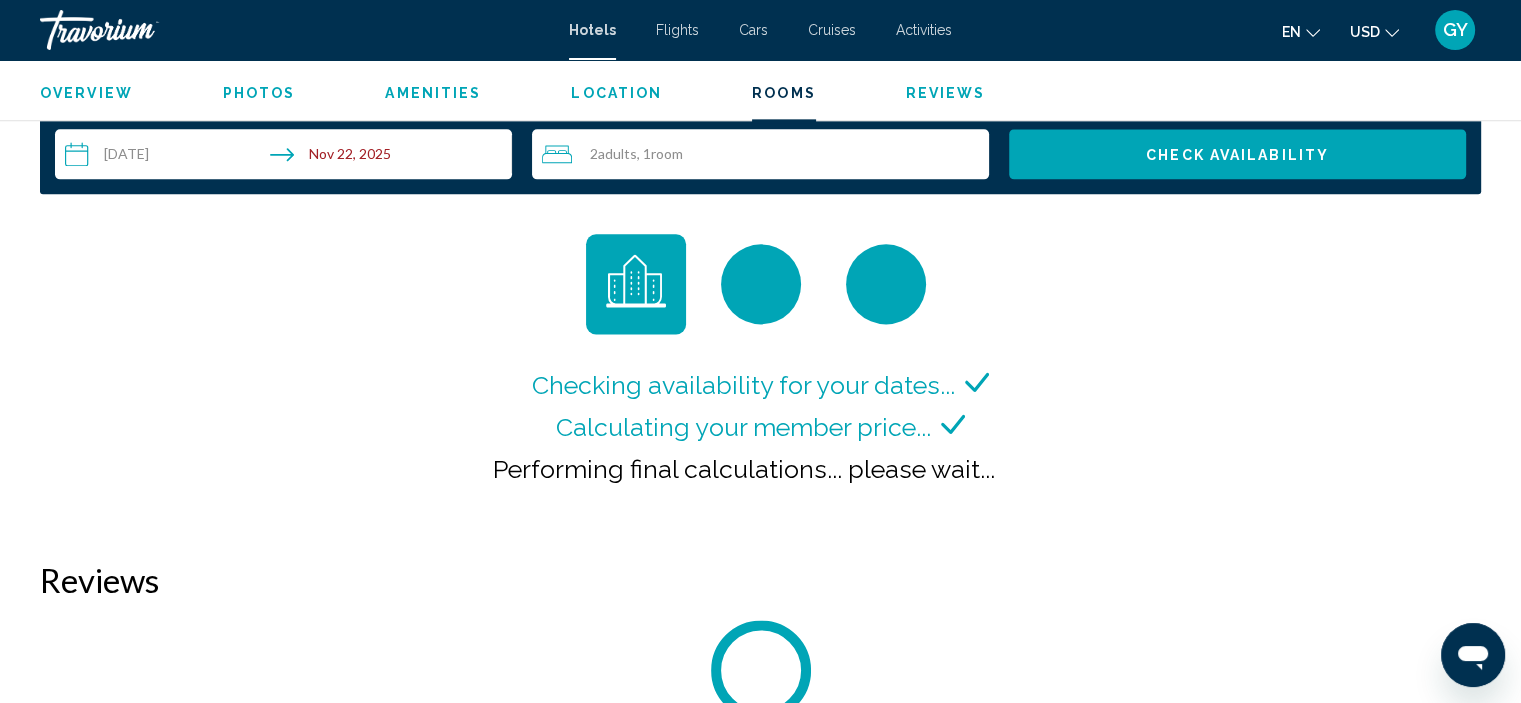 scroll, scrollTop: 2704, scrollLeft: 0, axis: vertical 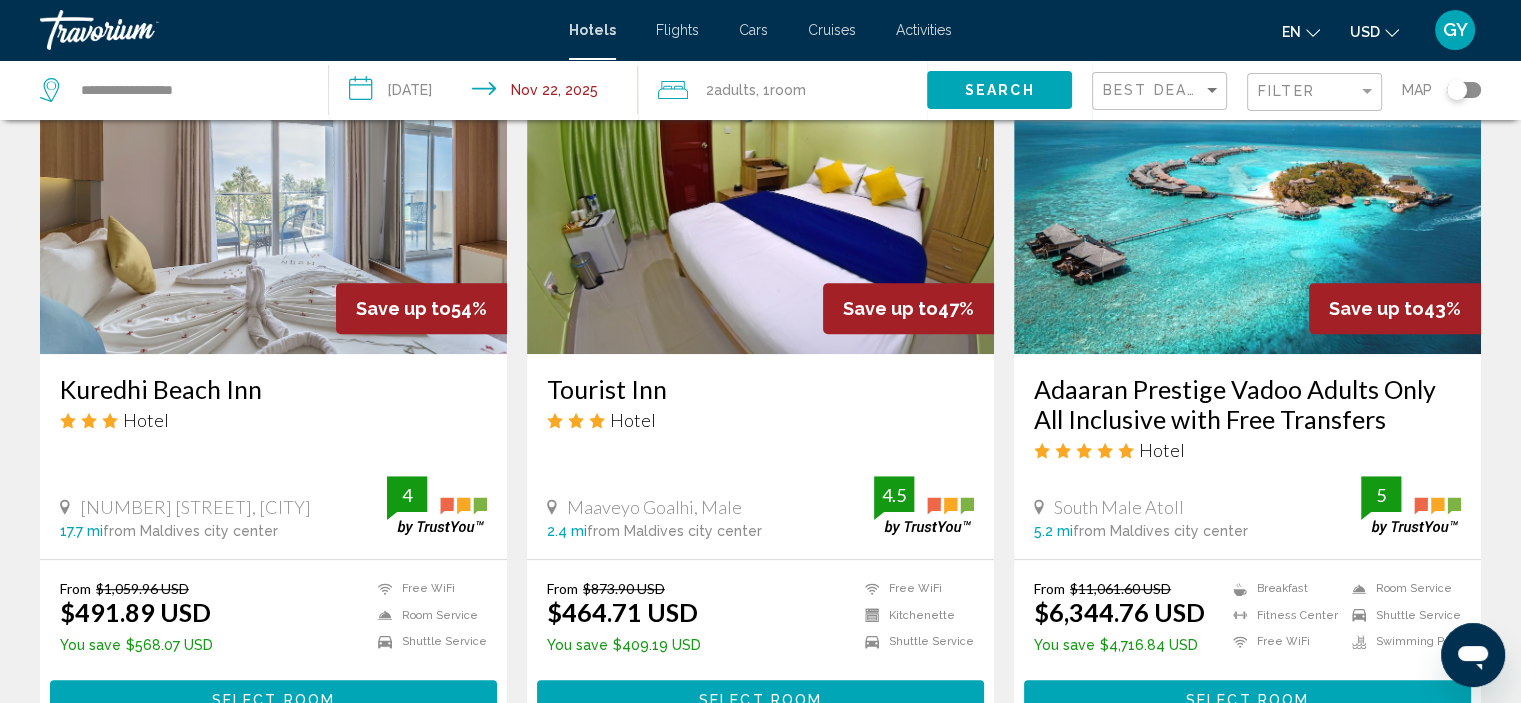 click at bounding box center (273, 194) 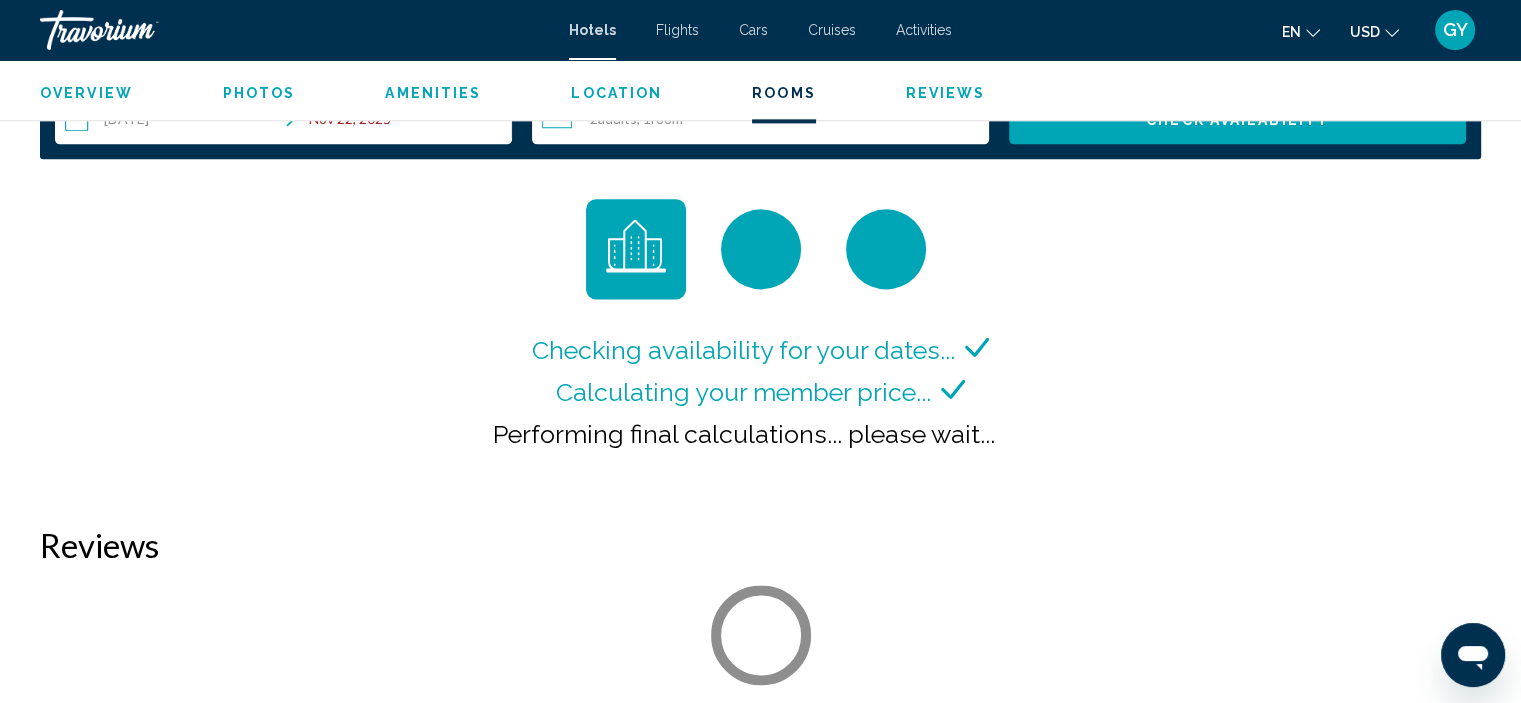 scroll, scrollTop: 2638, scrollLeft: 0, axis: vertical 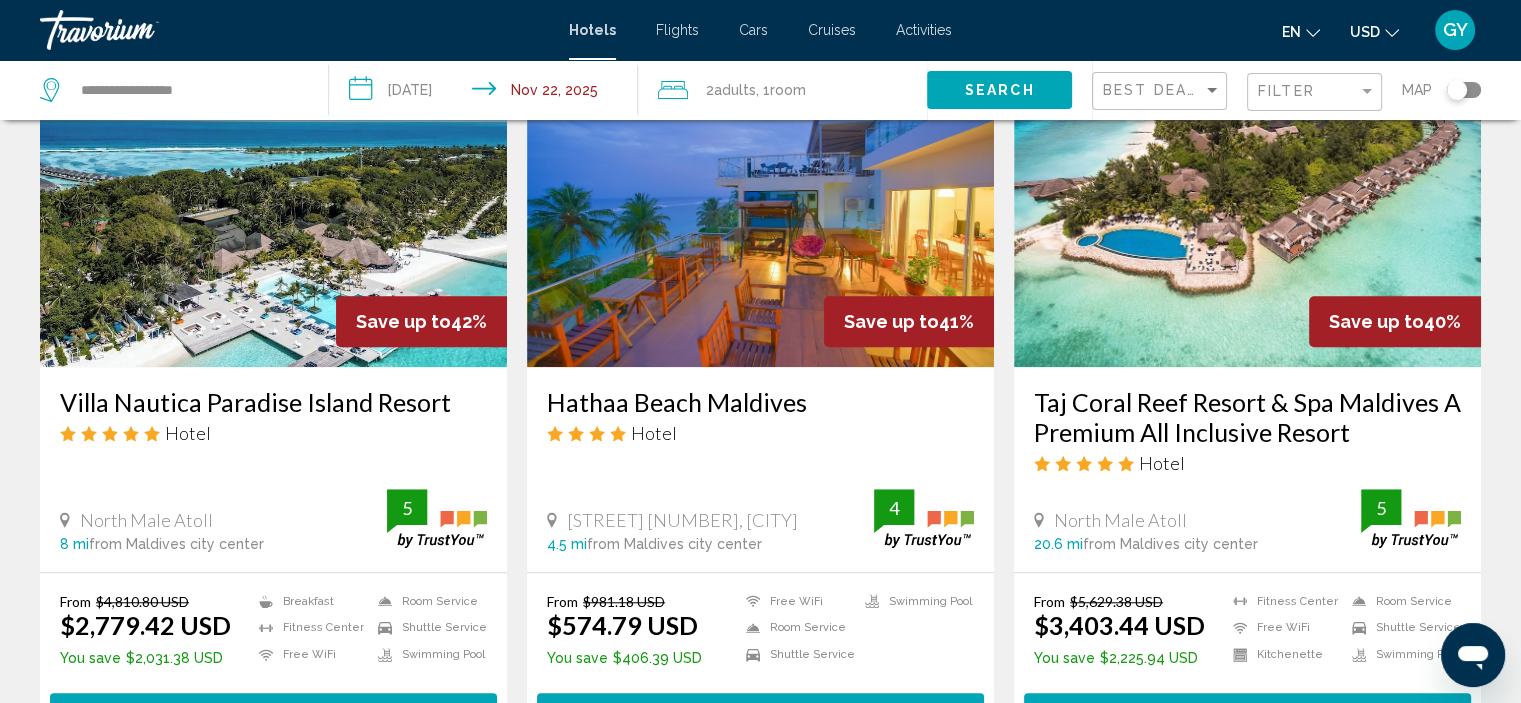 click at bounding box center [760, 207] 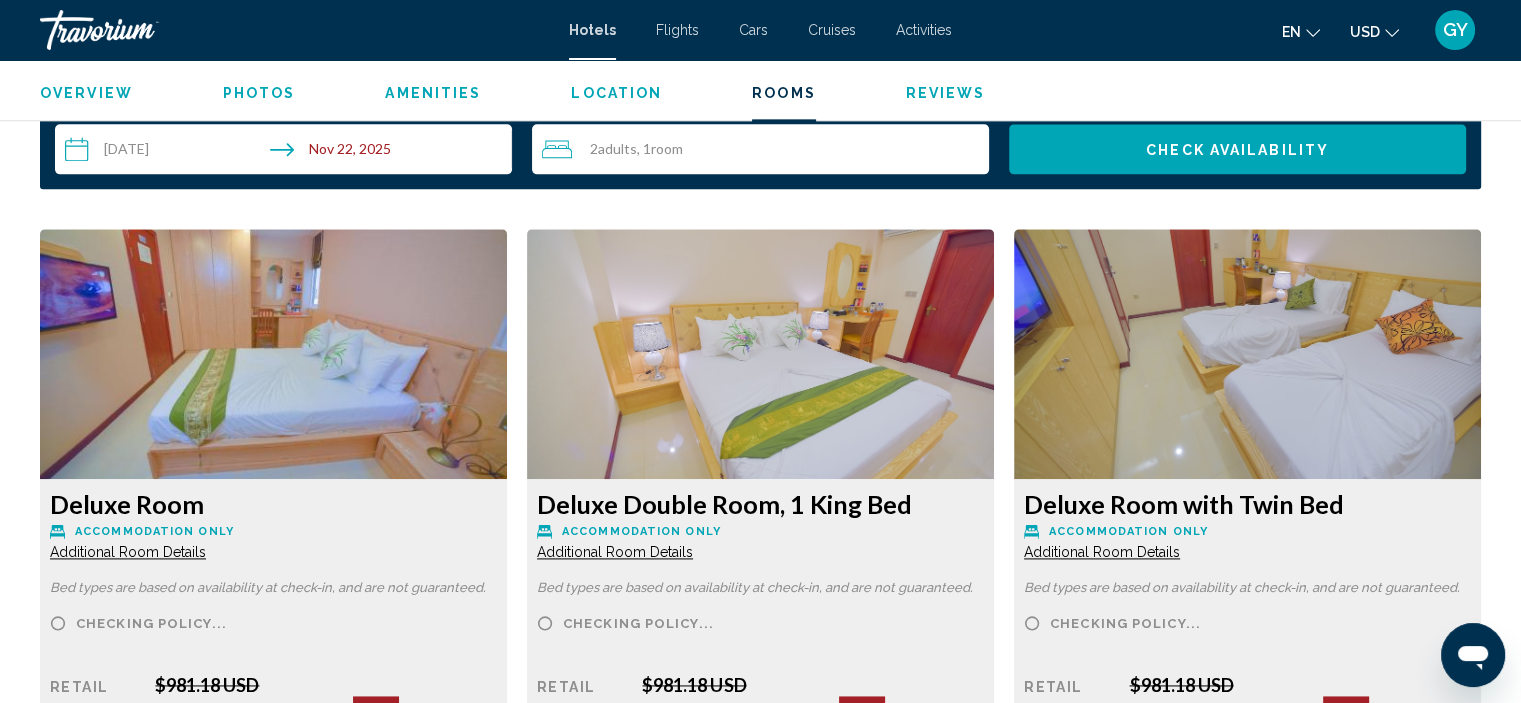 scroll, scrollTop: 2605, scrollLeft: 0, axis: vertical 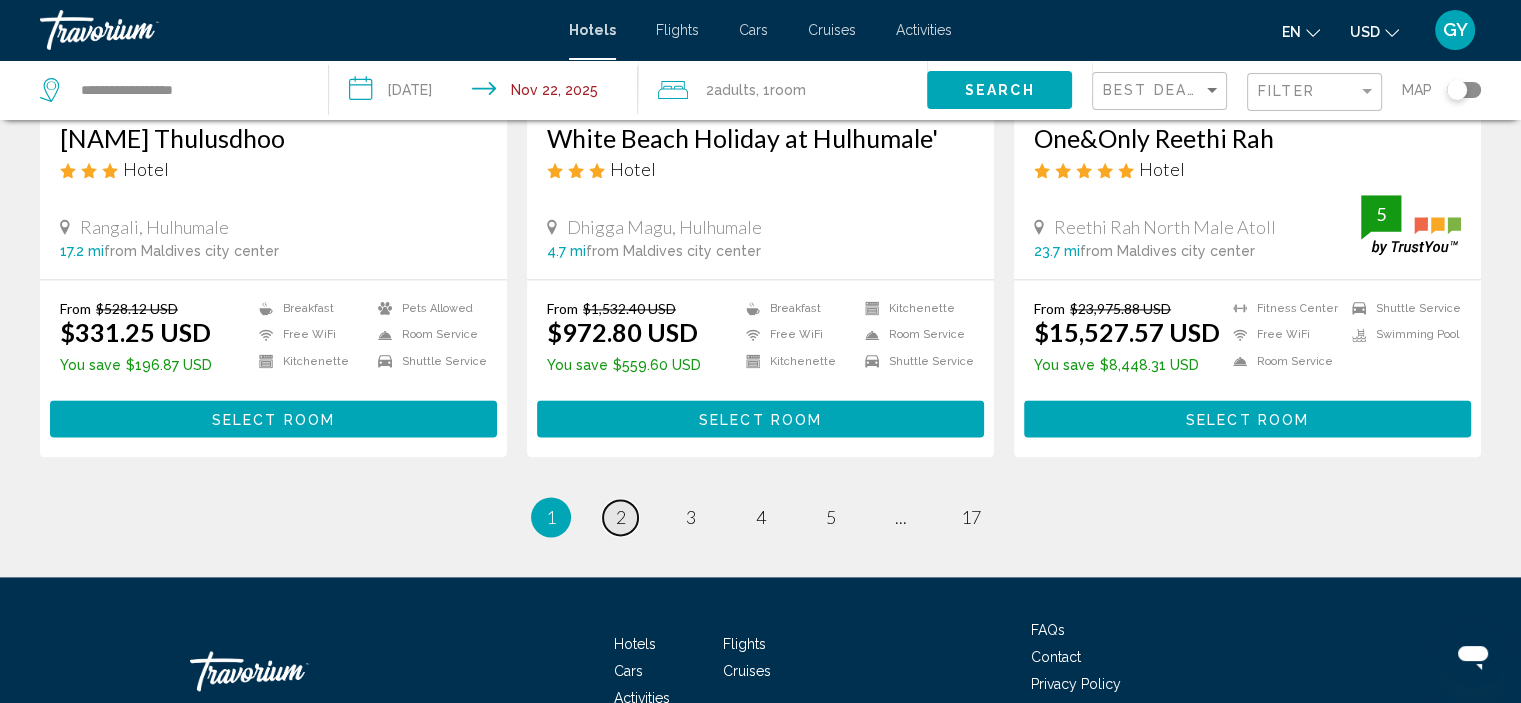 click on "2" at bounding box center (621, 517) 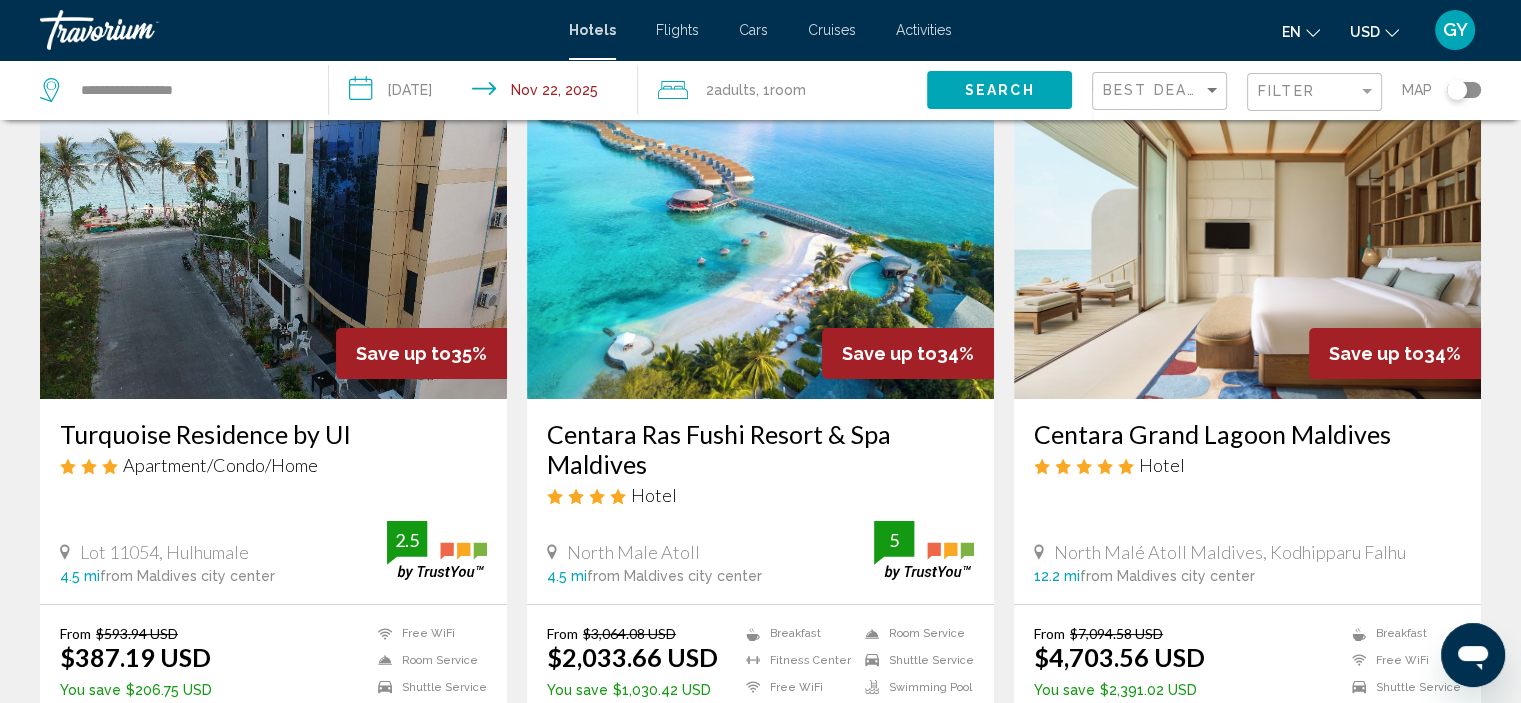 scroll, scrollTop: 115, scrollLeft: 0, axis: vertical 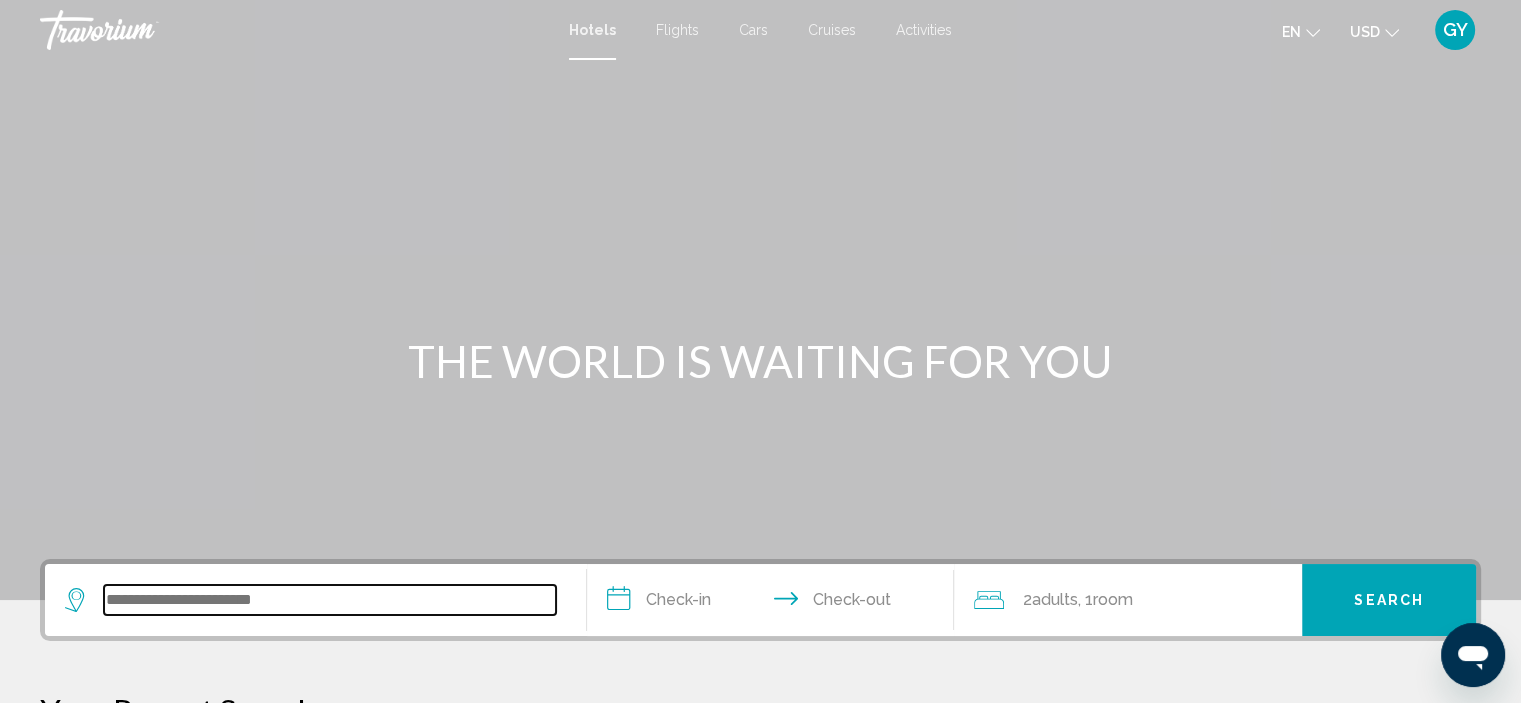 click at bounding box center (330, 600) 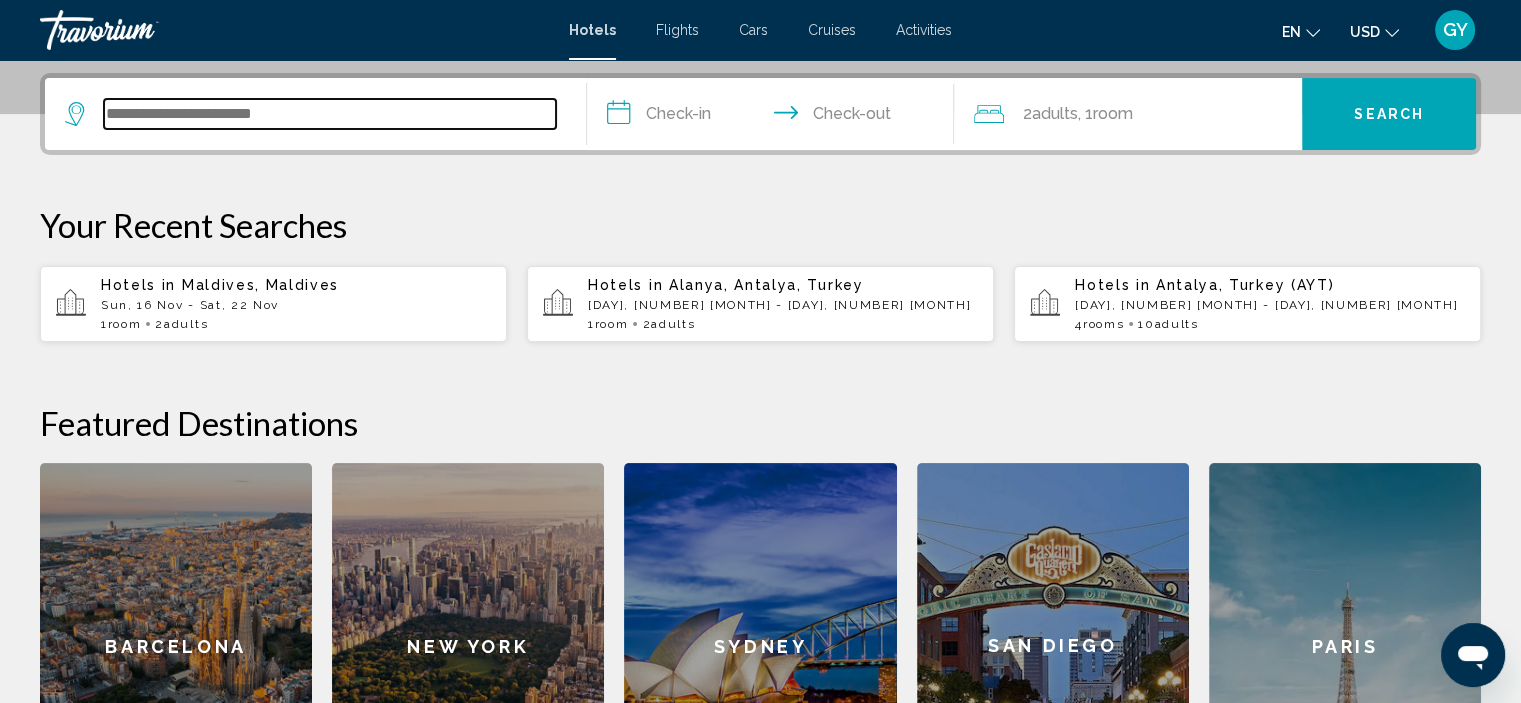 scroll, scrollTop: 493, scrollLeft: 0, axis: vertical 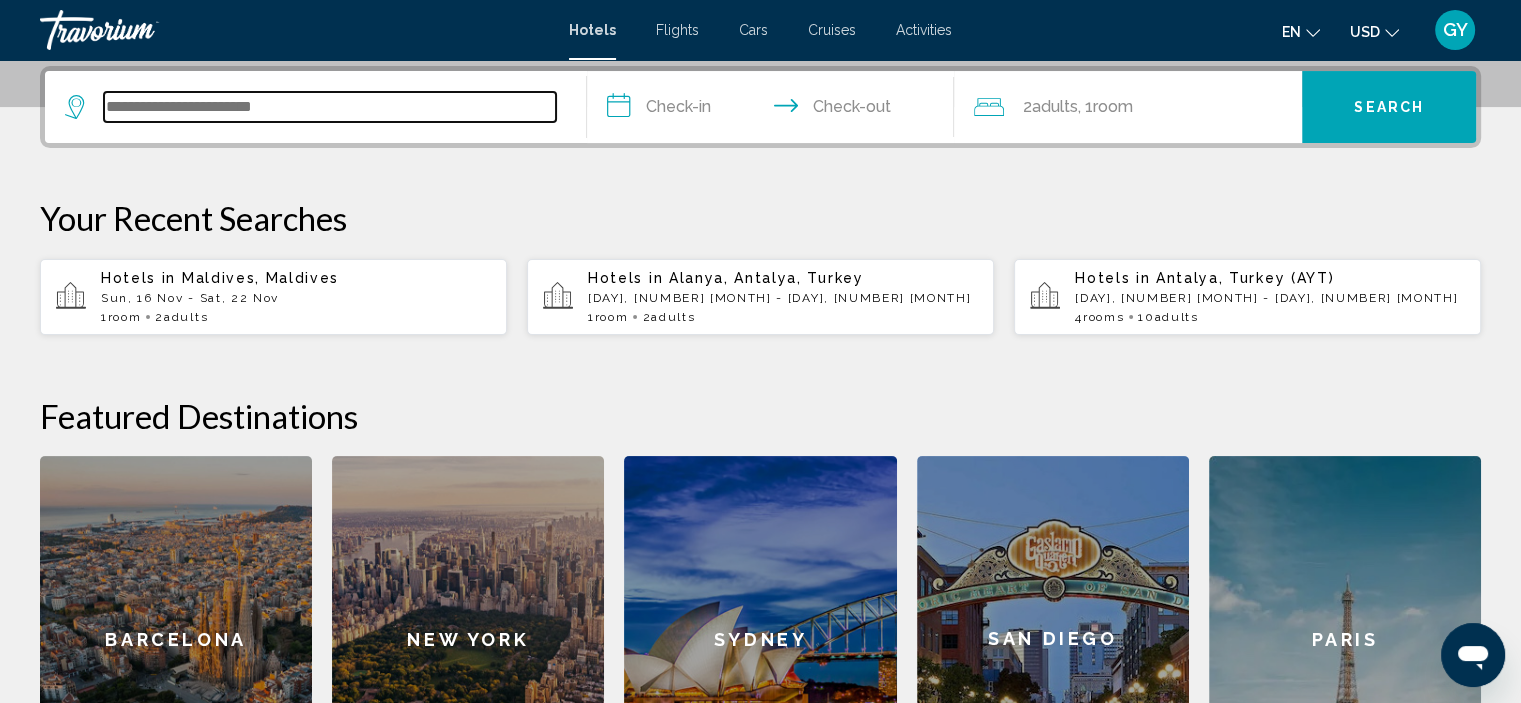 click at bounding box center [330, 107] 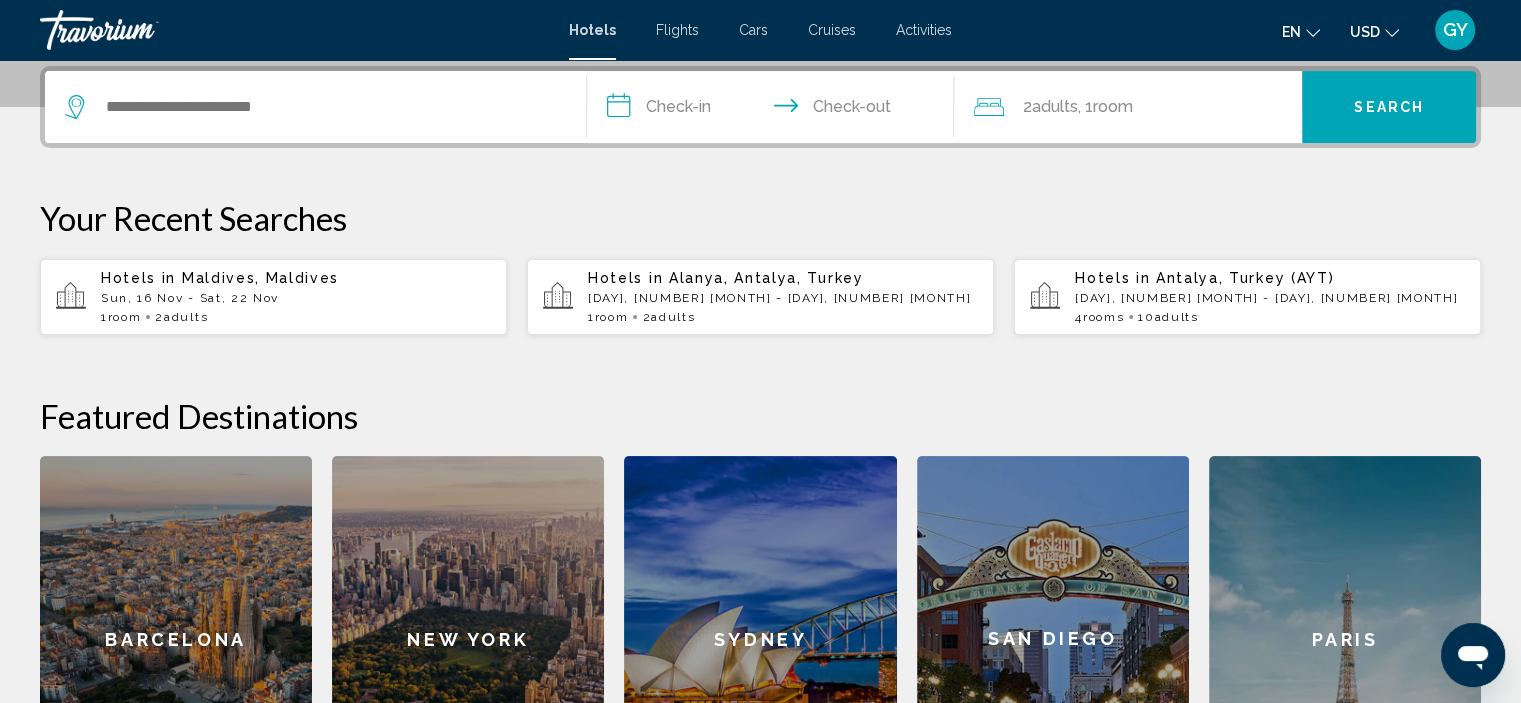 click on "Maldives, Maldives" at bounding box center [260, 278] 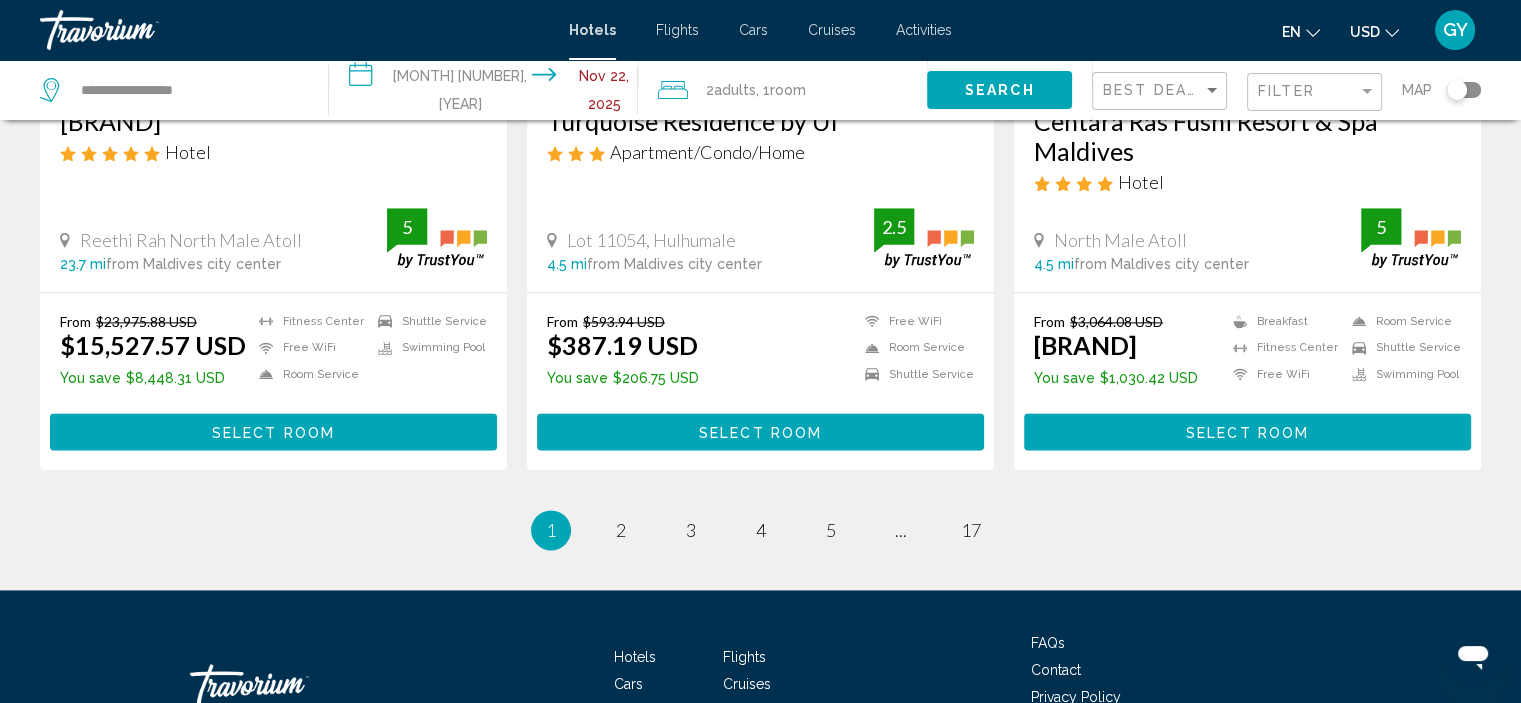 scroll, scrollTop: 2626, scrollLeft: 0, axis: vertical 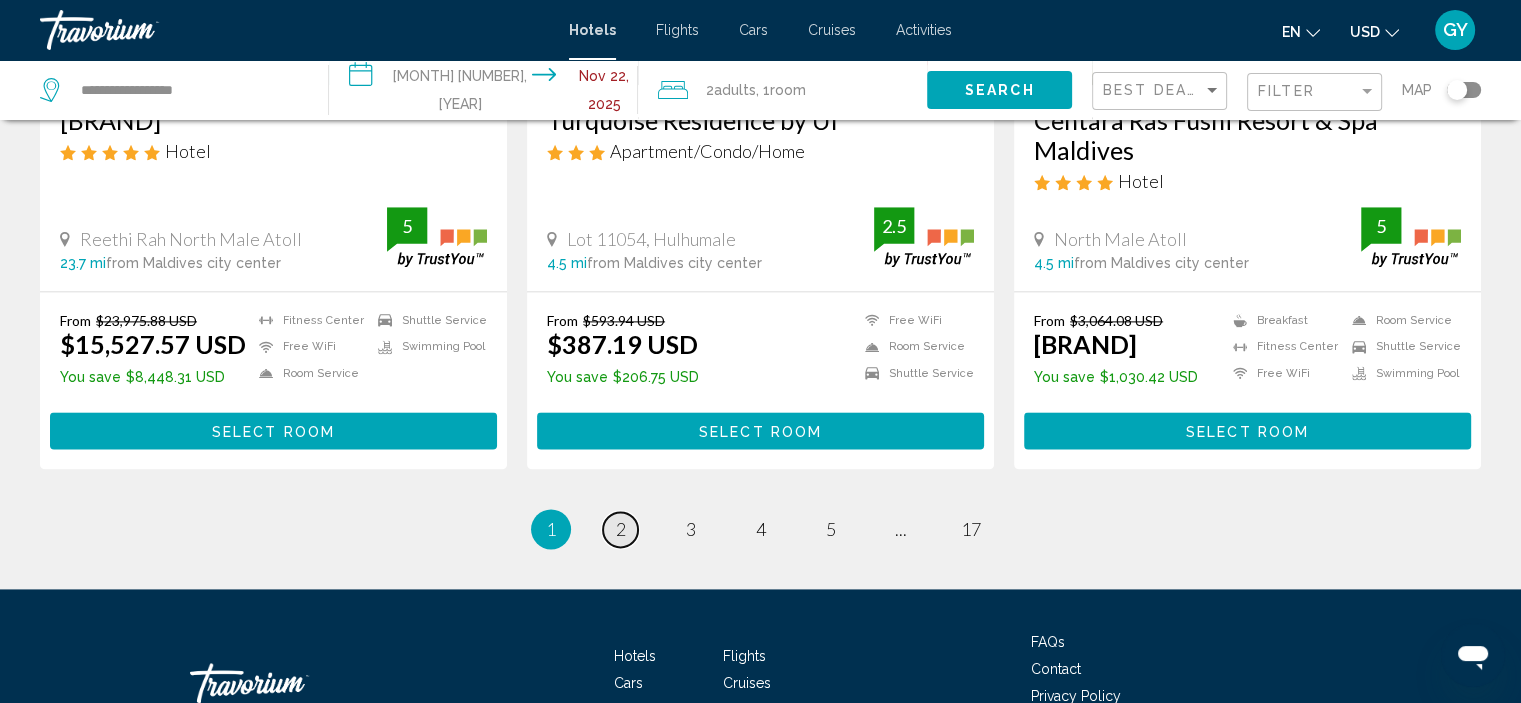 click on "2" at bounding box center [621, 529] 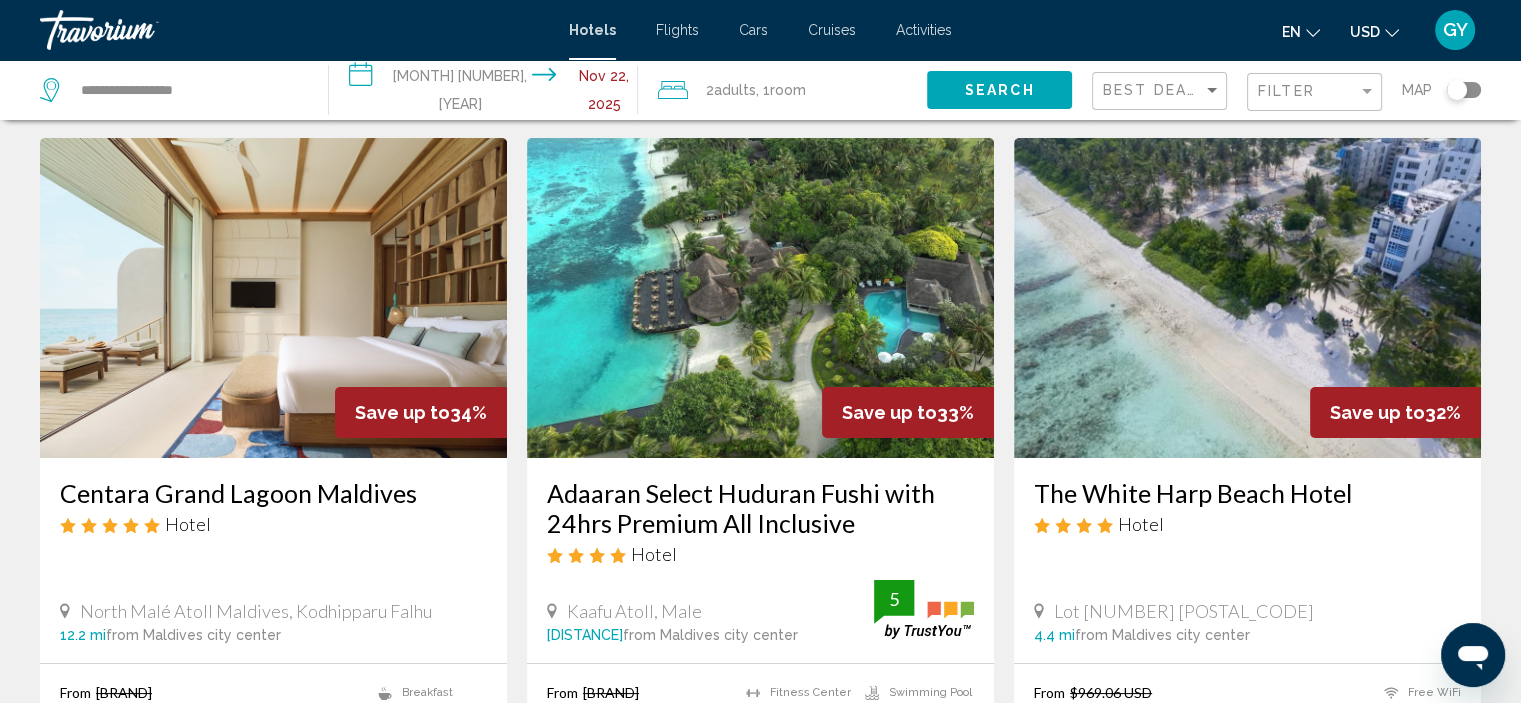 scroll, scrollTop: 52, scrollLeft: 0, axis: vertical 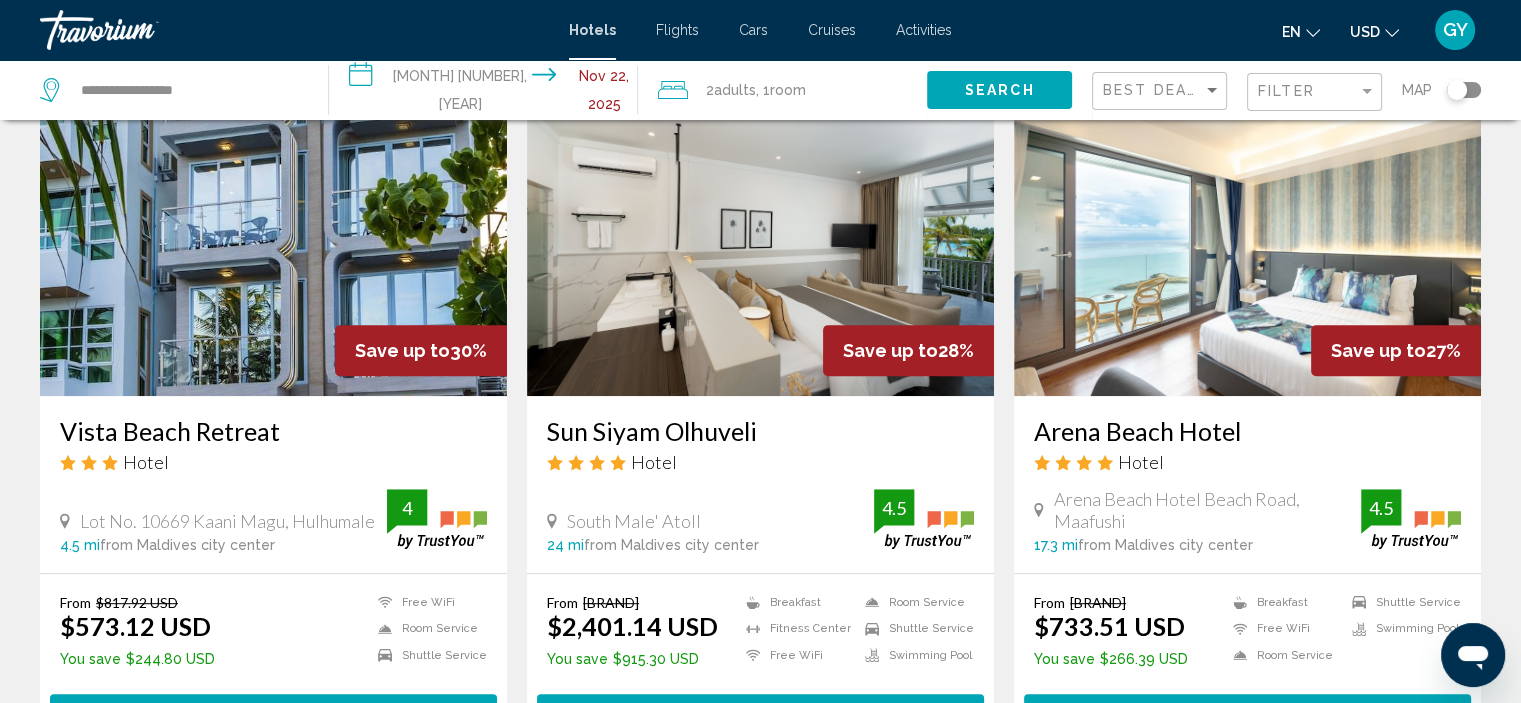 click at bounding box center [1247, 236] 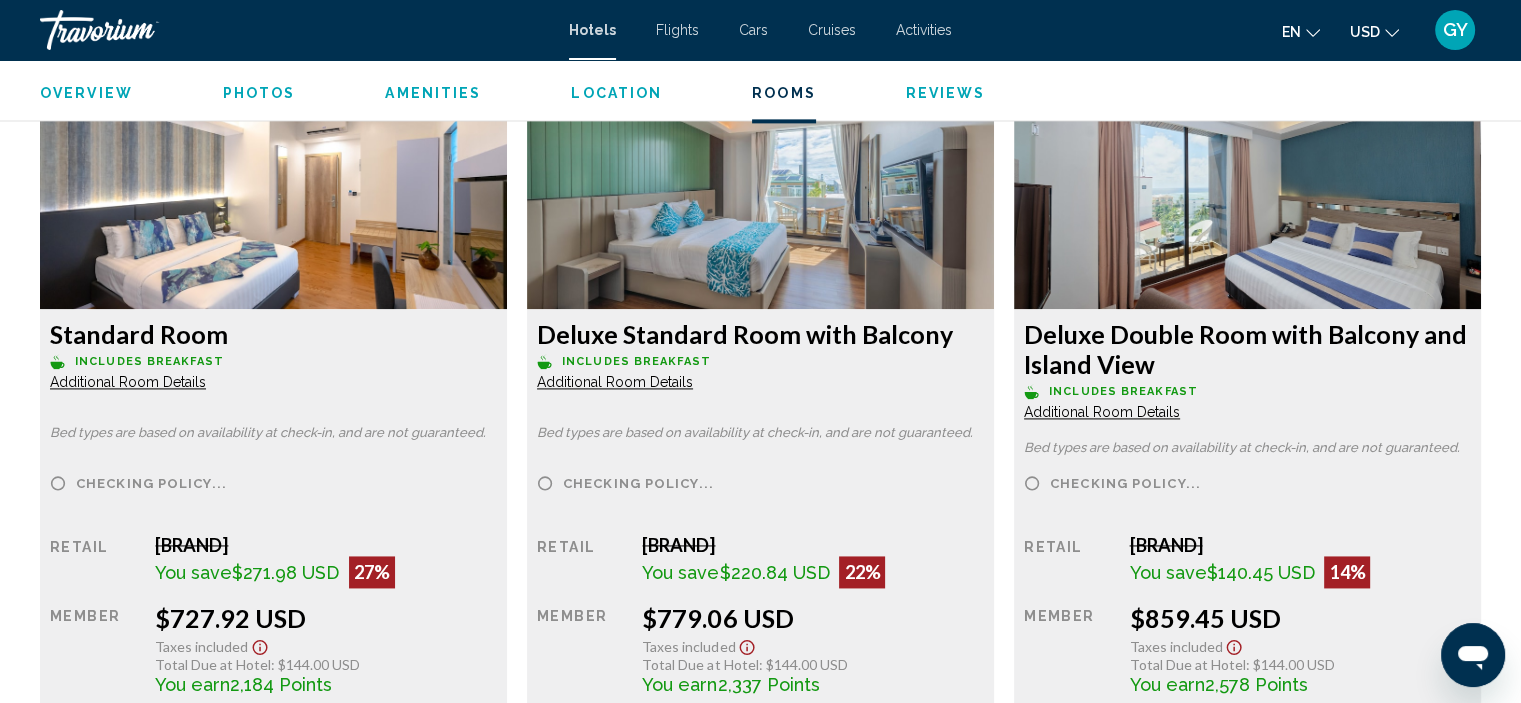 scroll, scrollTop: 2774, scrollLeft: 0, axis: vertical 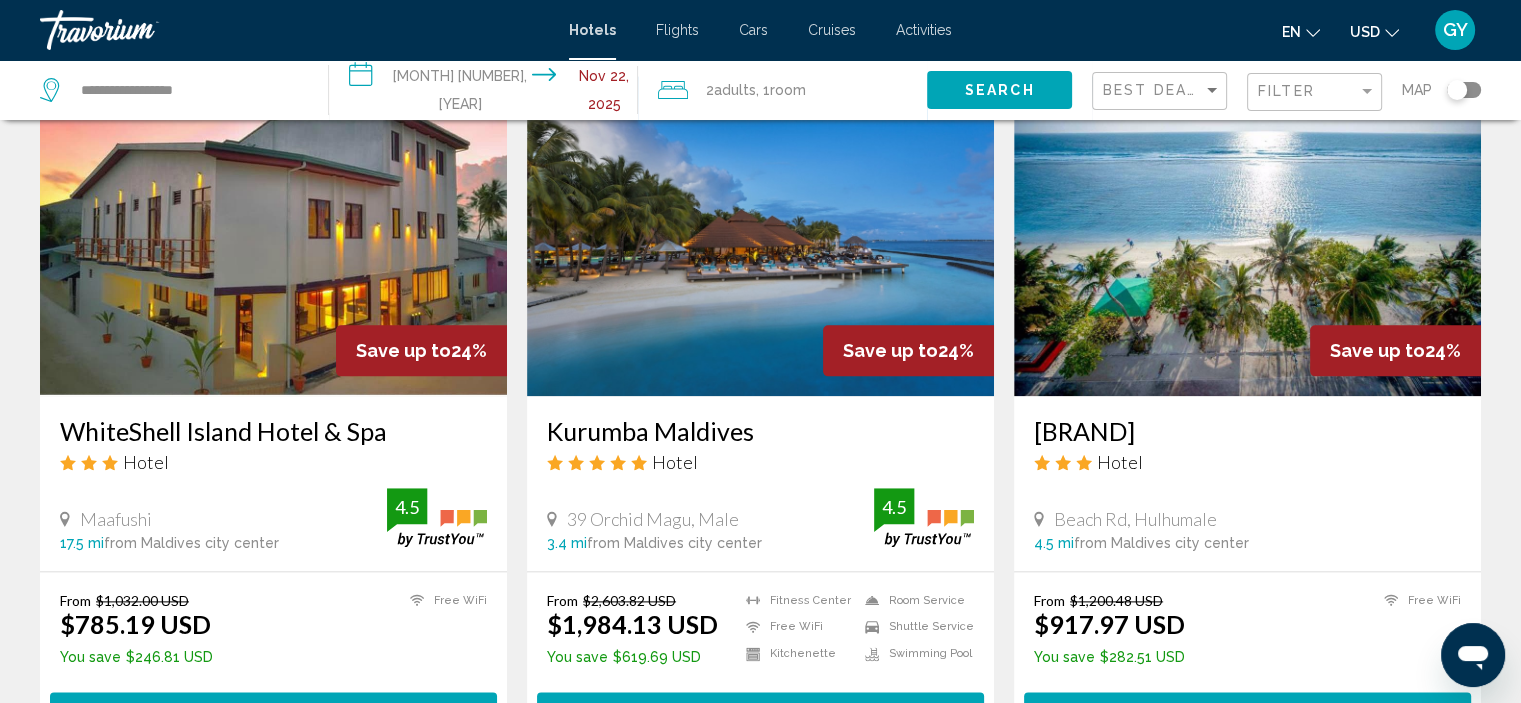 click at bounding box center [1247, 236] 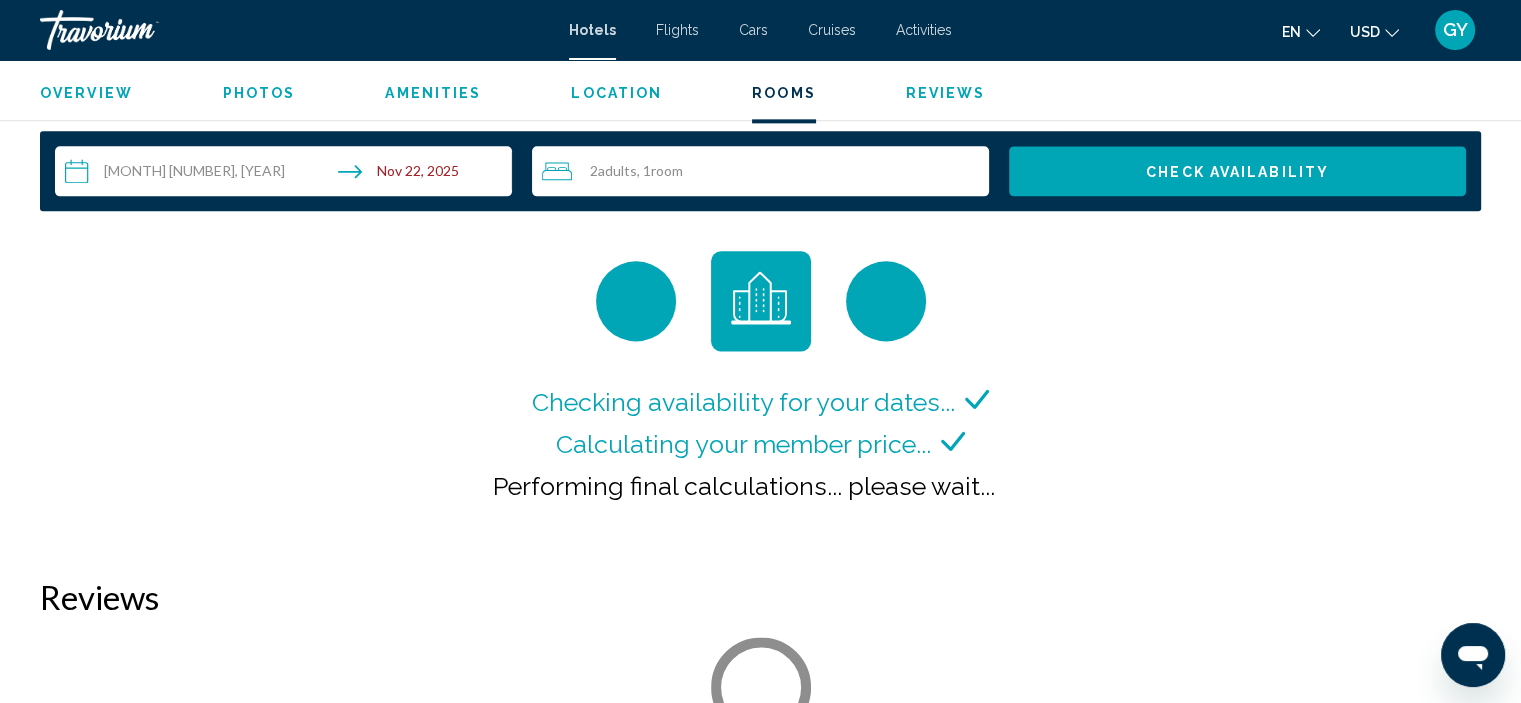 scroll, scrollTop: 2576, scrollLeft: 0, axis: vertical 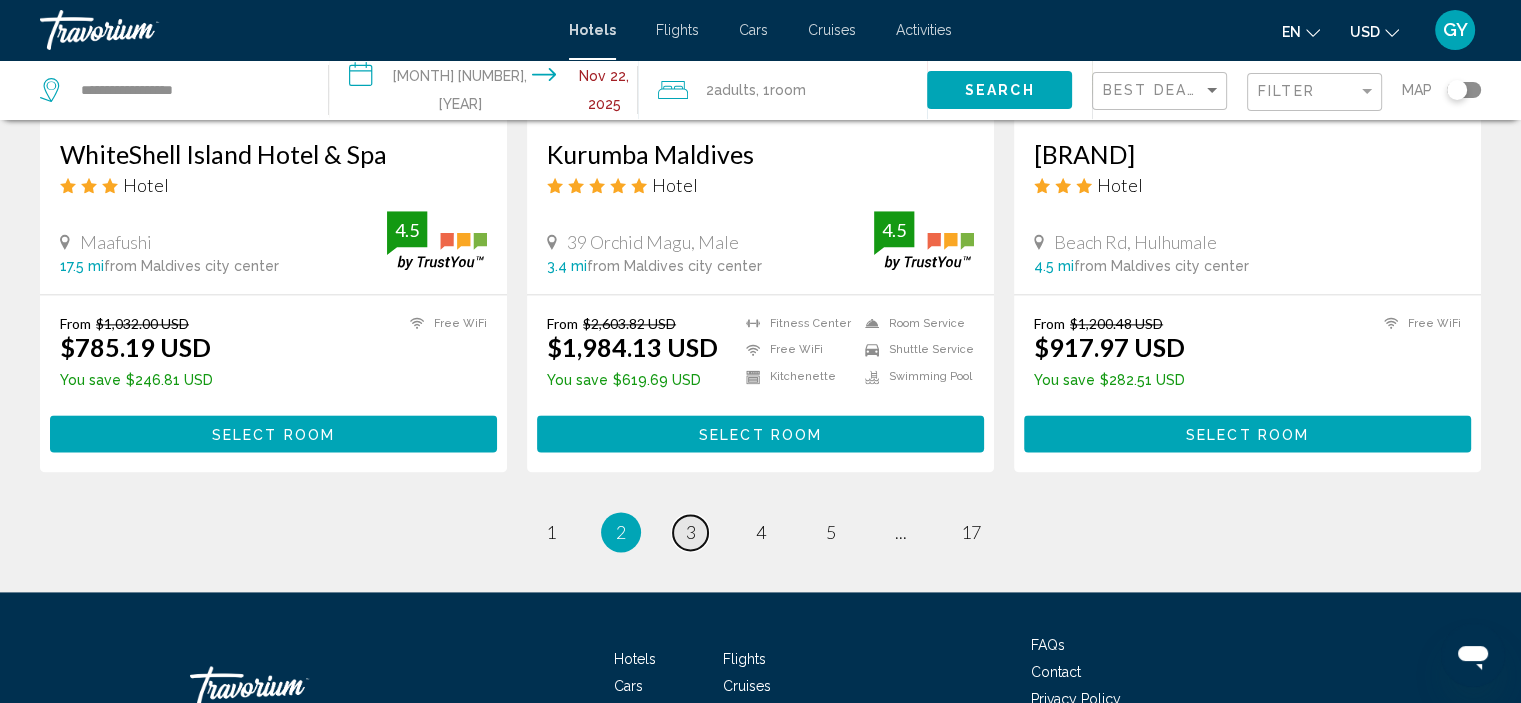click on "page  3" at bounding box center [690, 532] 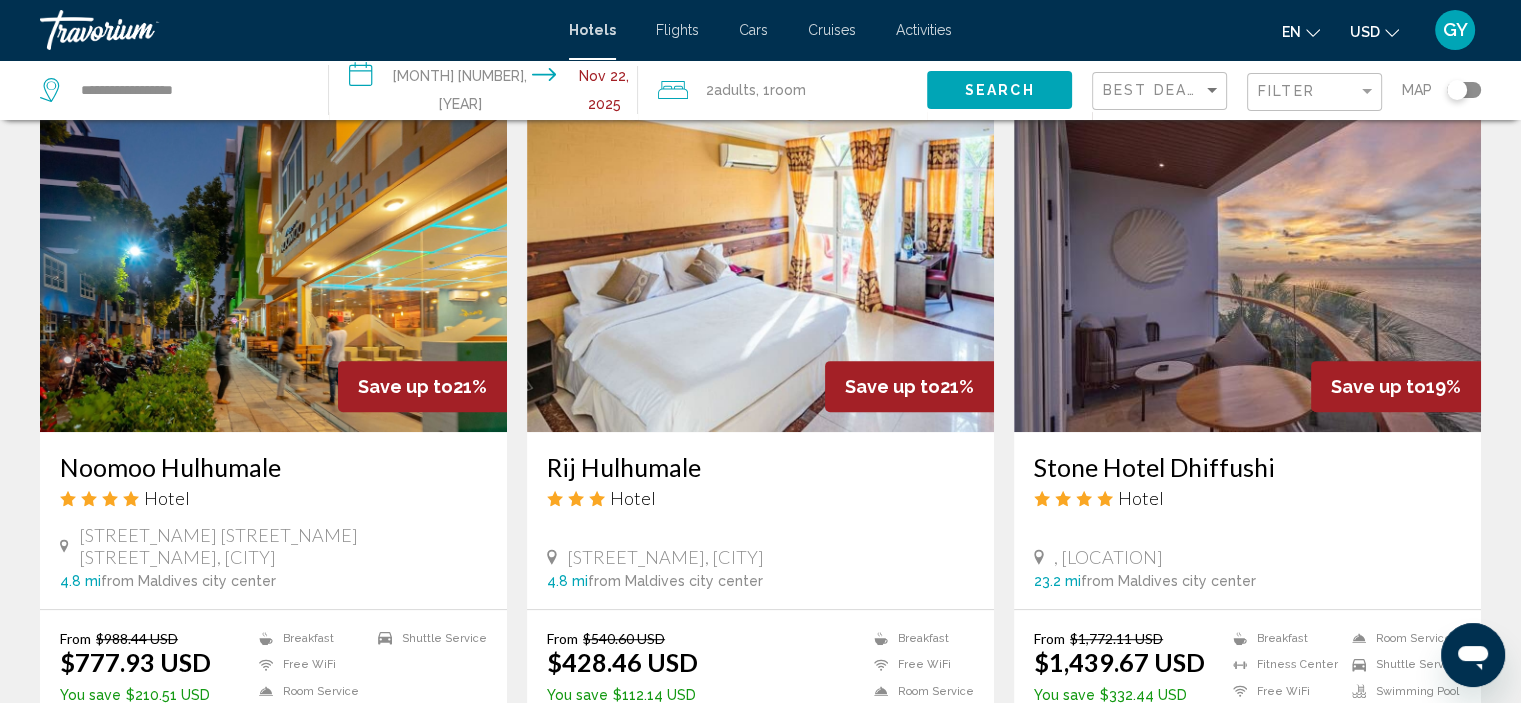 scroll, scrollTop: 792, scrollLeft: 0, axis: vertical 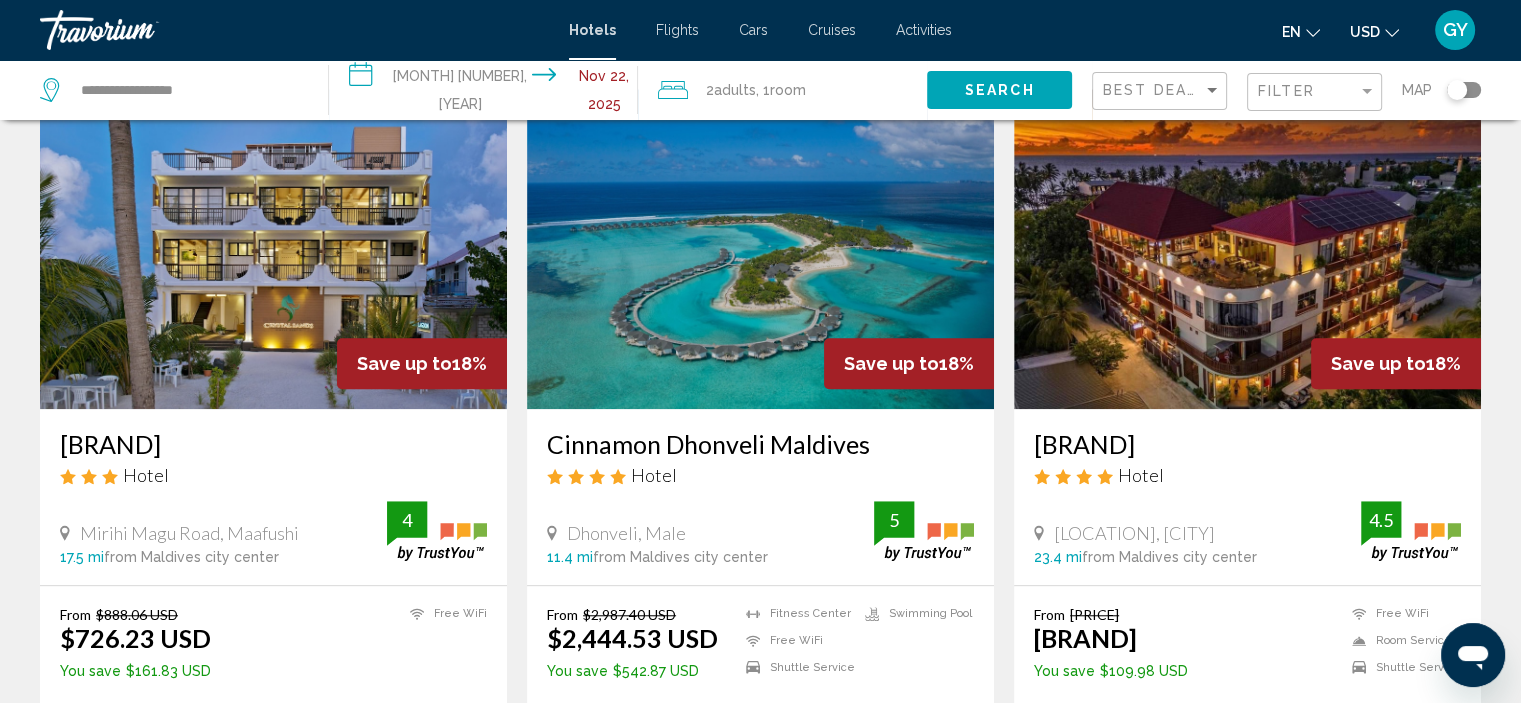 click at bounding box center (1247, 249) 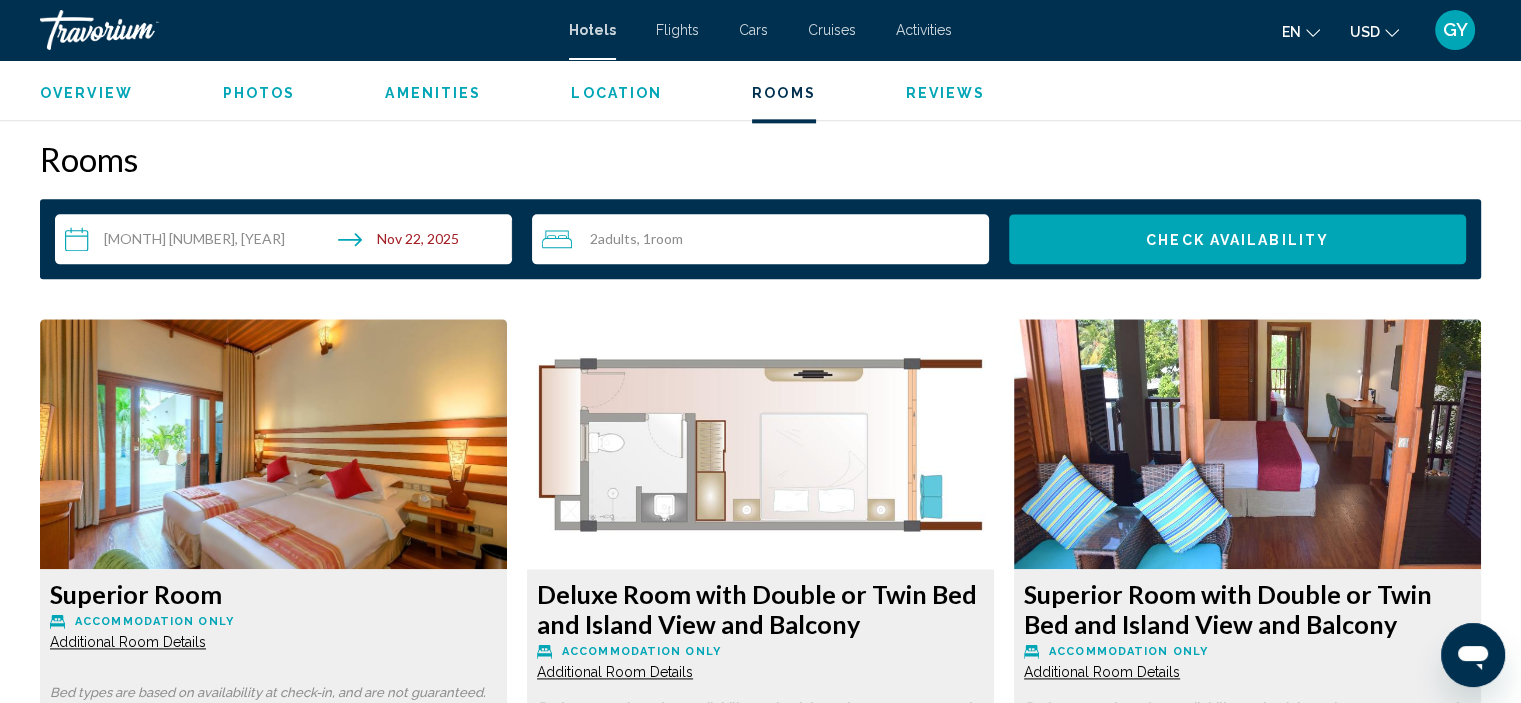 scroll, scrollTop: 2514, scrollLeft: 0, axis: vertical 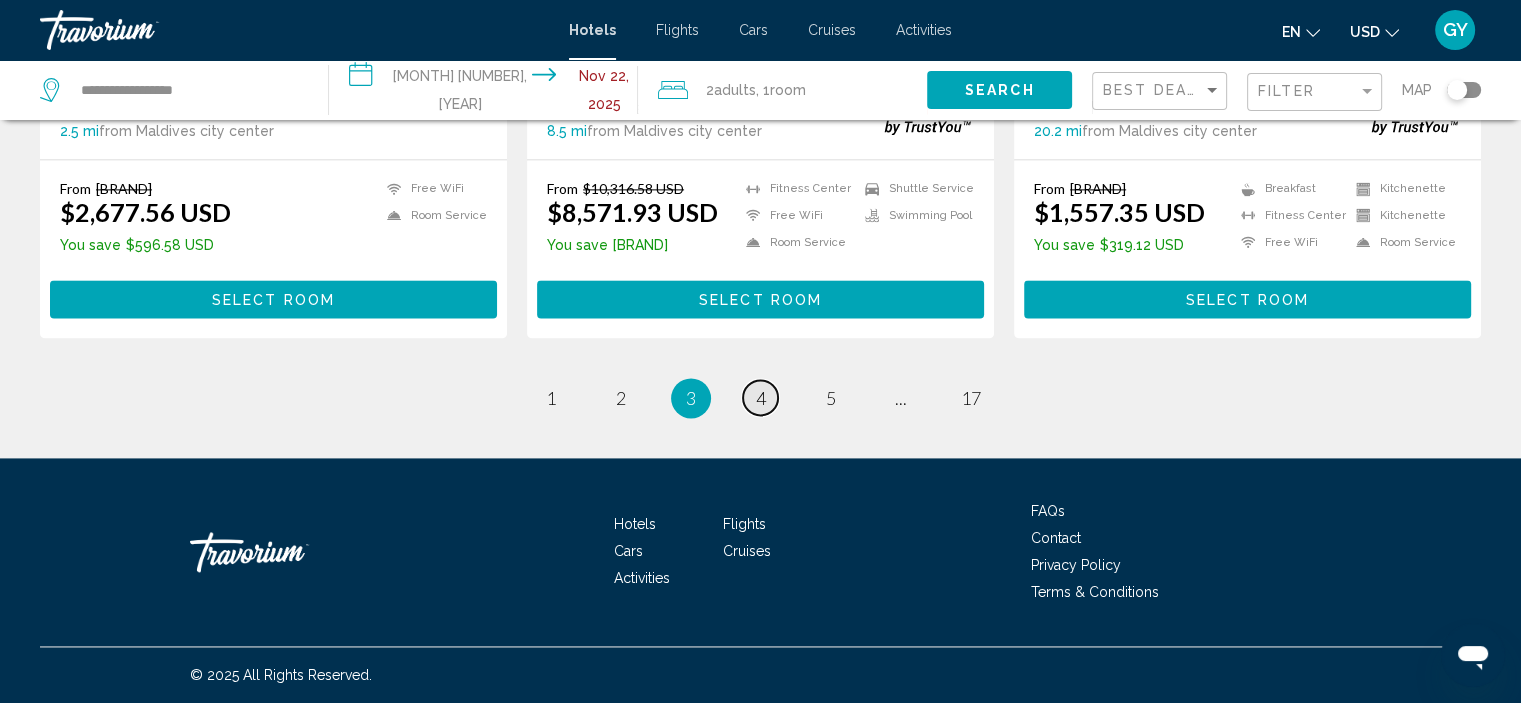 click on "4" at bounding box center (761, 398) 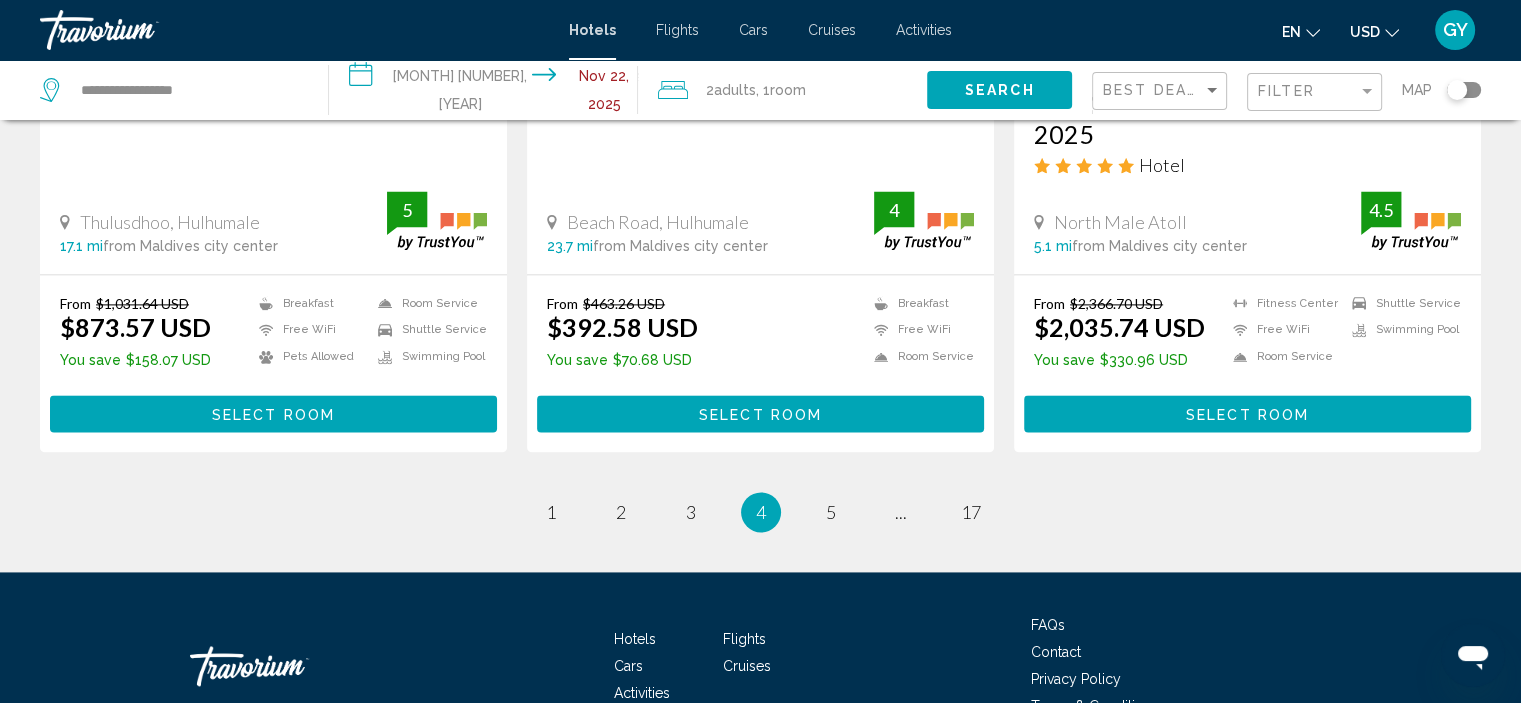 scroll, scrollTop: 2678, scrollLeft: 0, axis: vertical 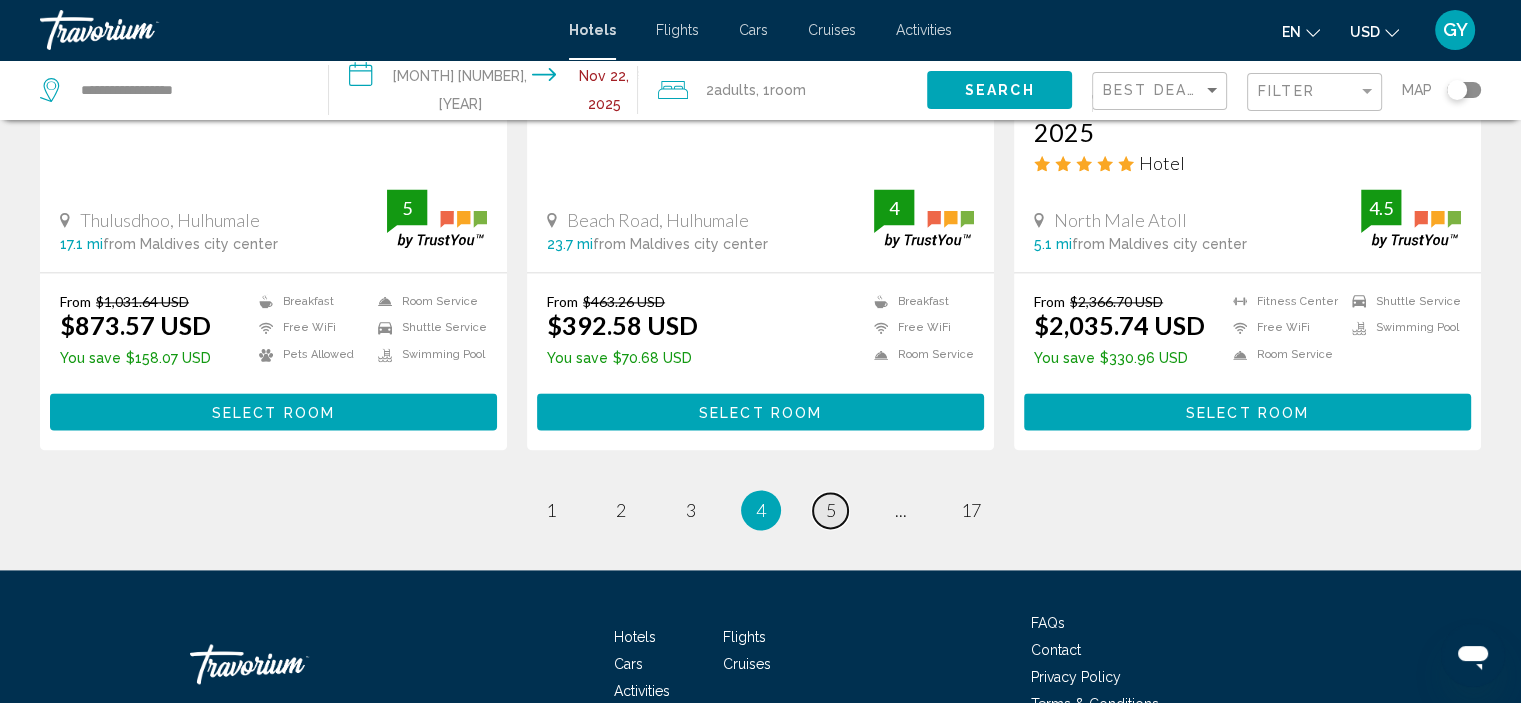 click on "5" at bounding box center [831, 510] 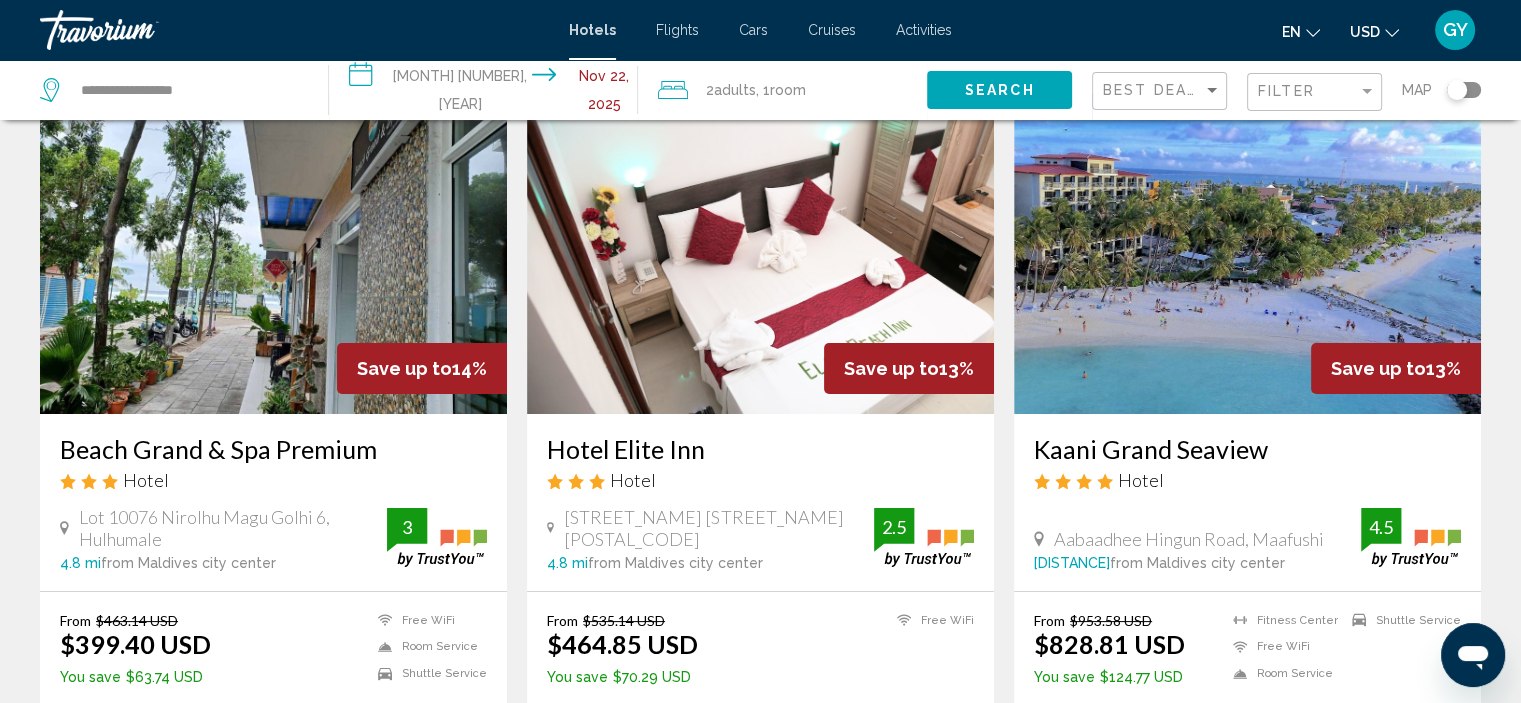 scroll, scrollTop: 119, scrollLeft: 0, axis: vertical 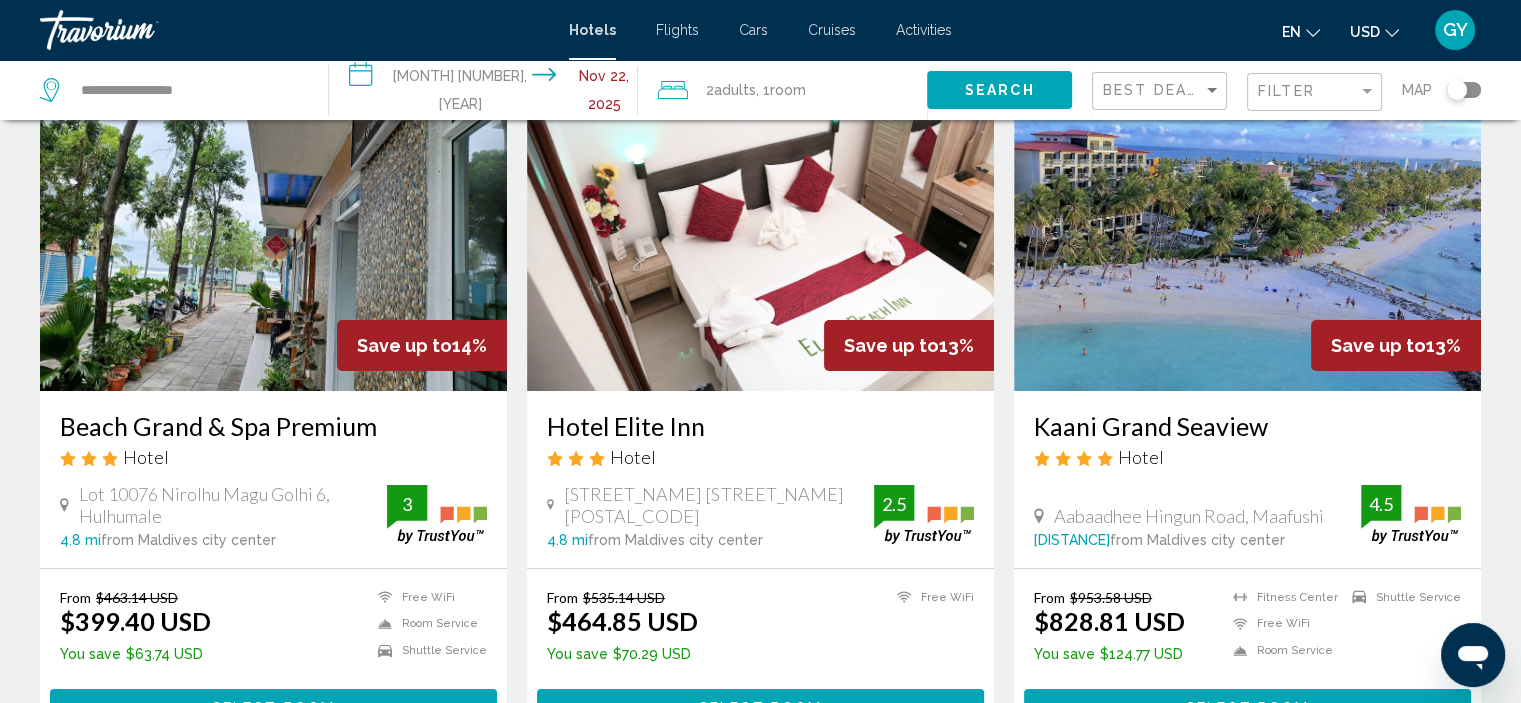 click at bounding box center [273, 231] 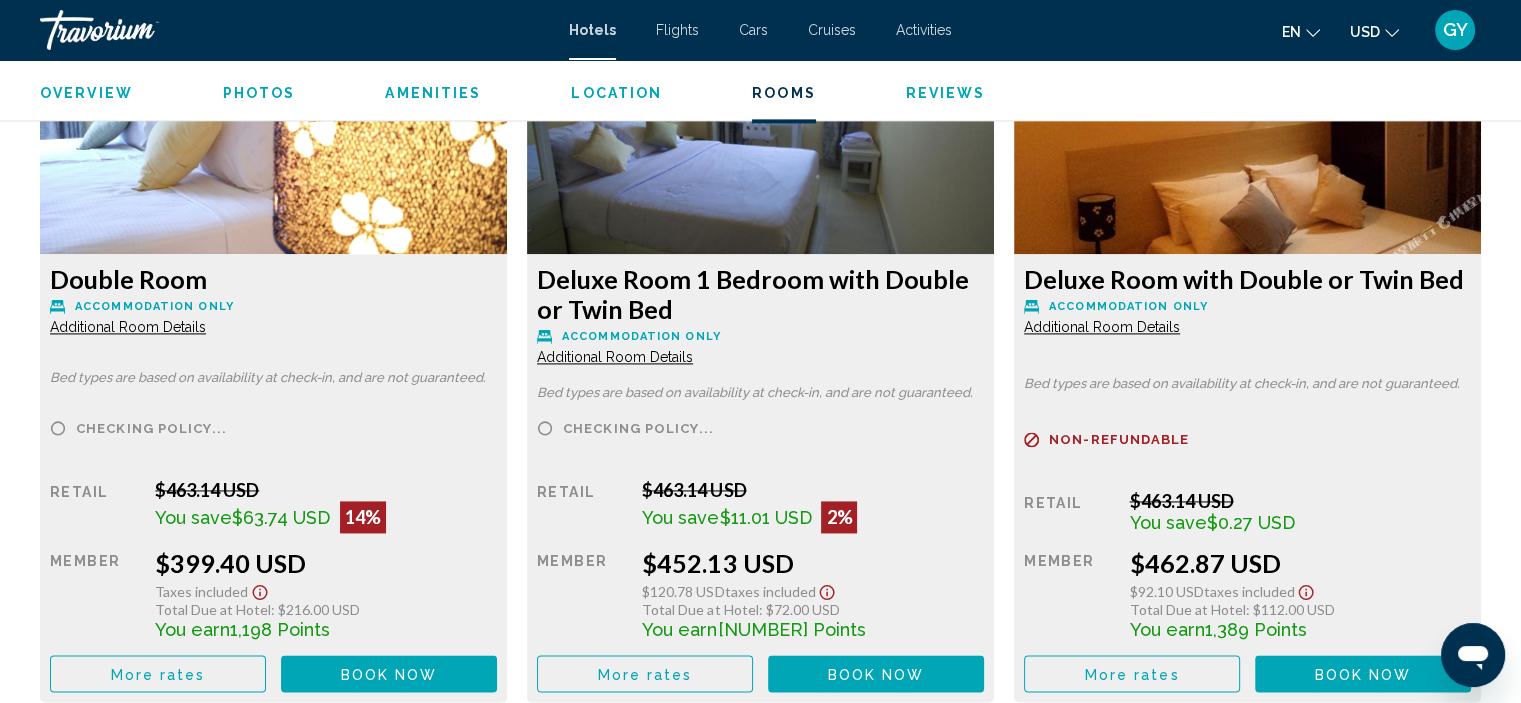 scroll, scrollTop: 2827, scrollLeft: 0, axis: vertical 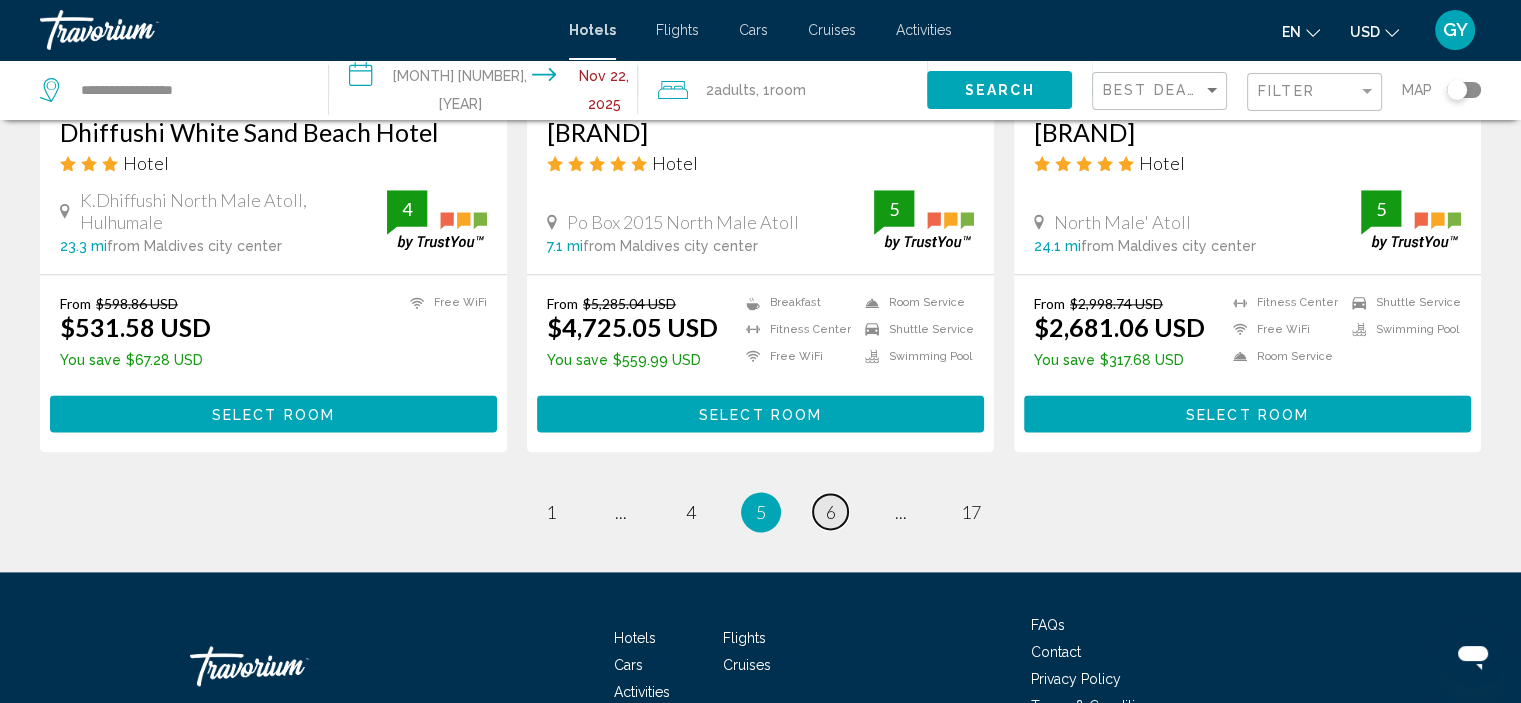 click on "page  6" at bounding box center (830, 511) 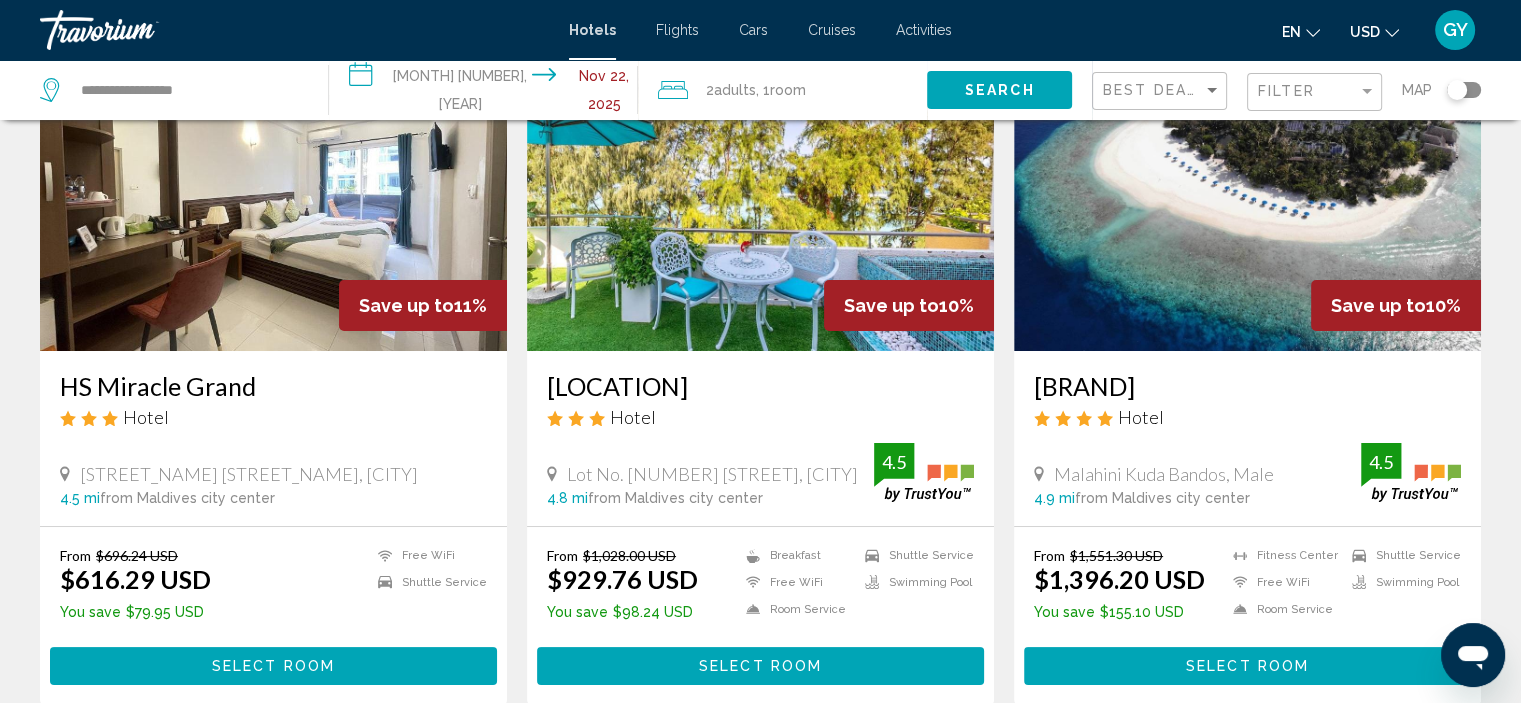 scroll, scrollTop: 160, scrollLeft: 0, axis: vertical 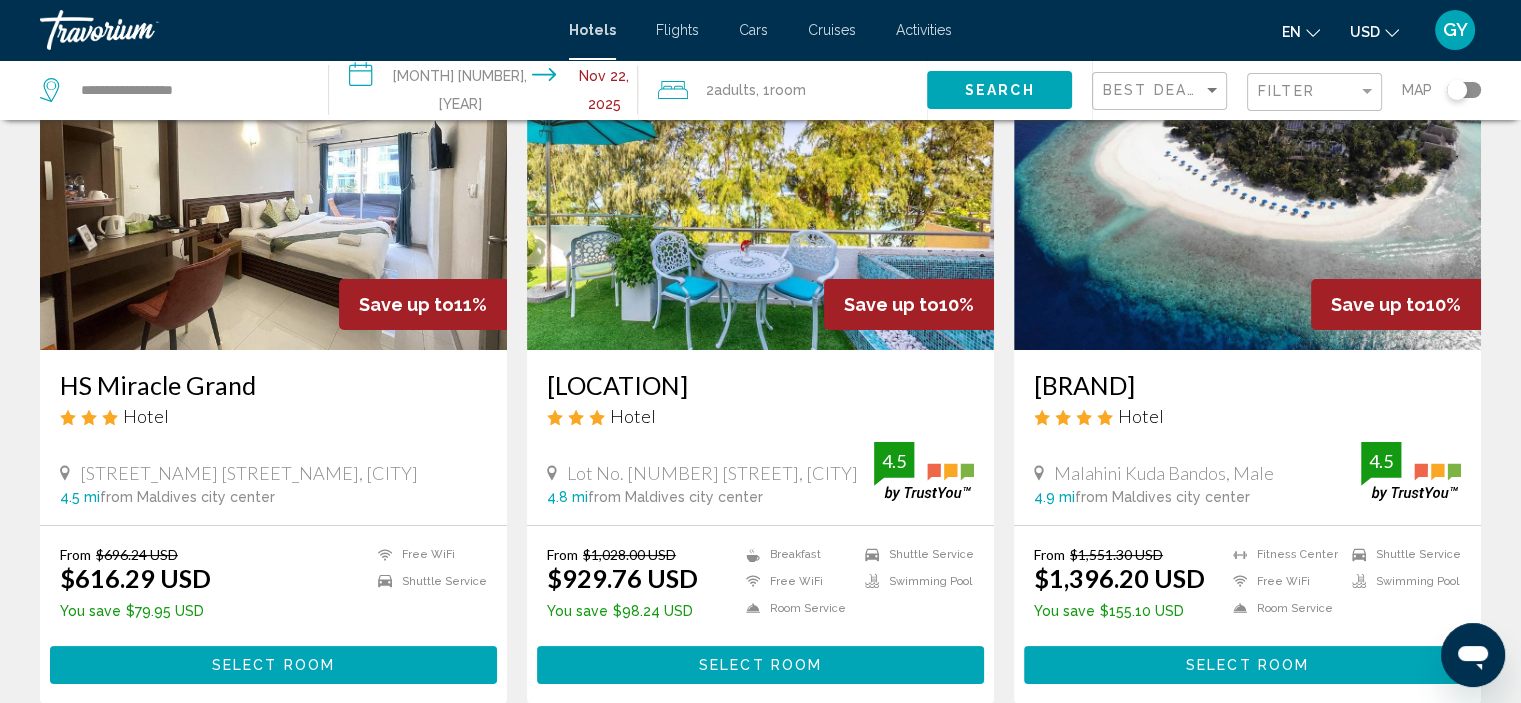 click at bounding box center (273, 190) 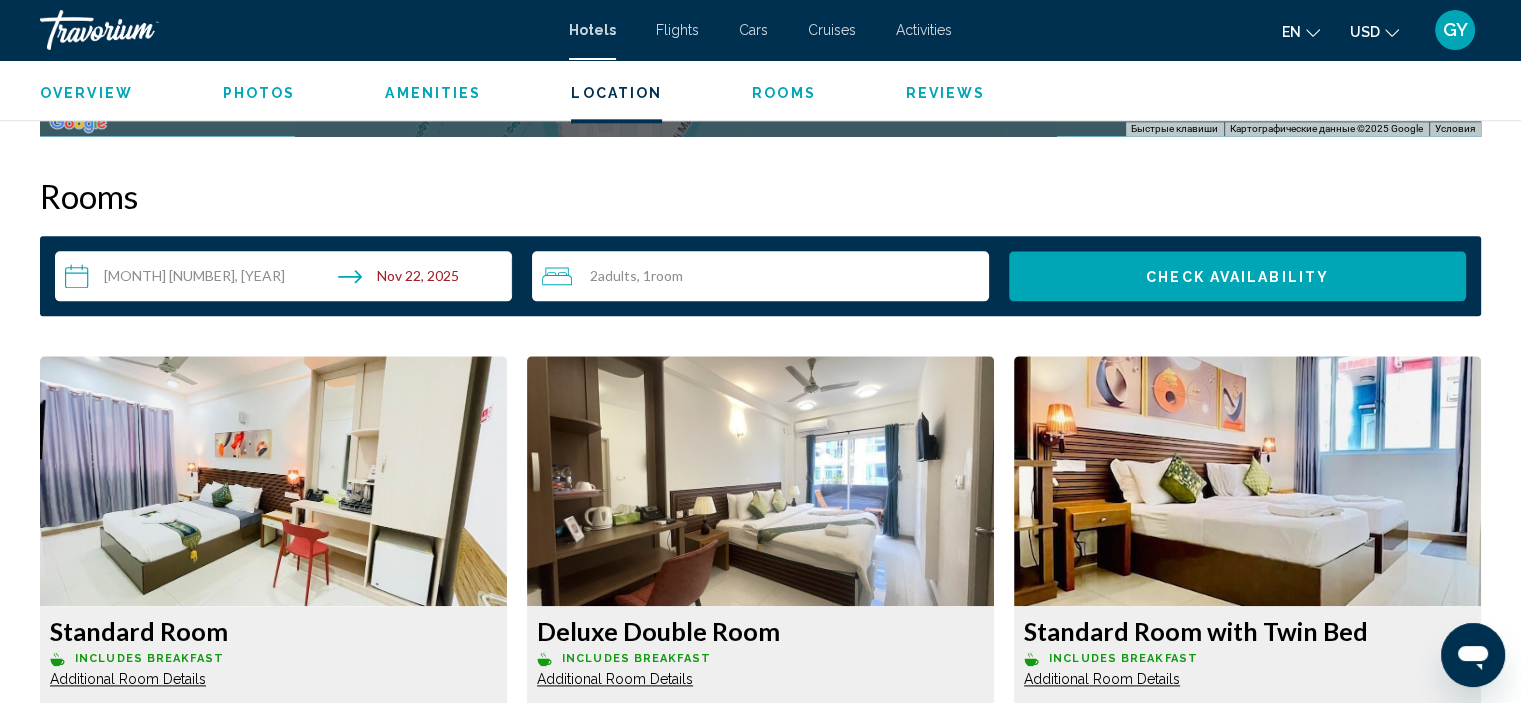 scroll, scrollTop: 2479, scrollLeft: 0, axis: vertical 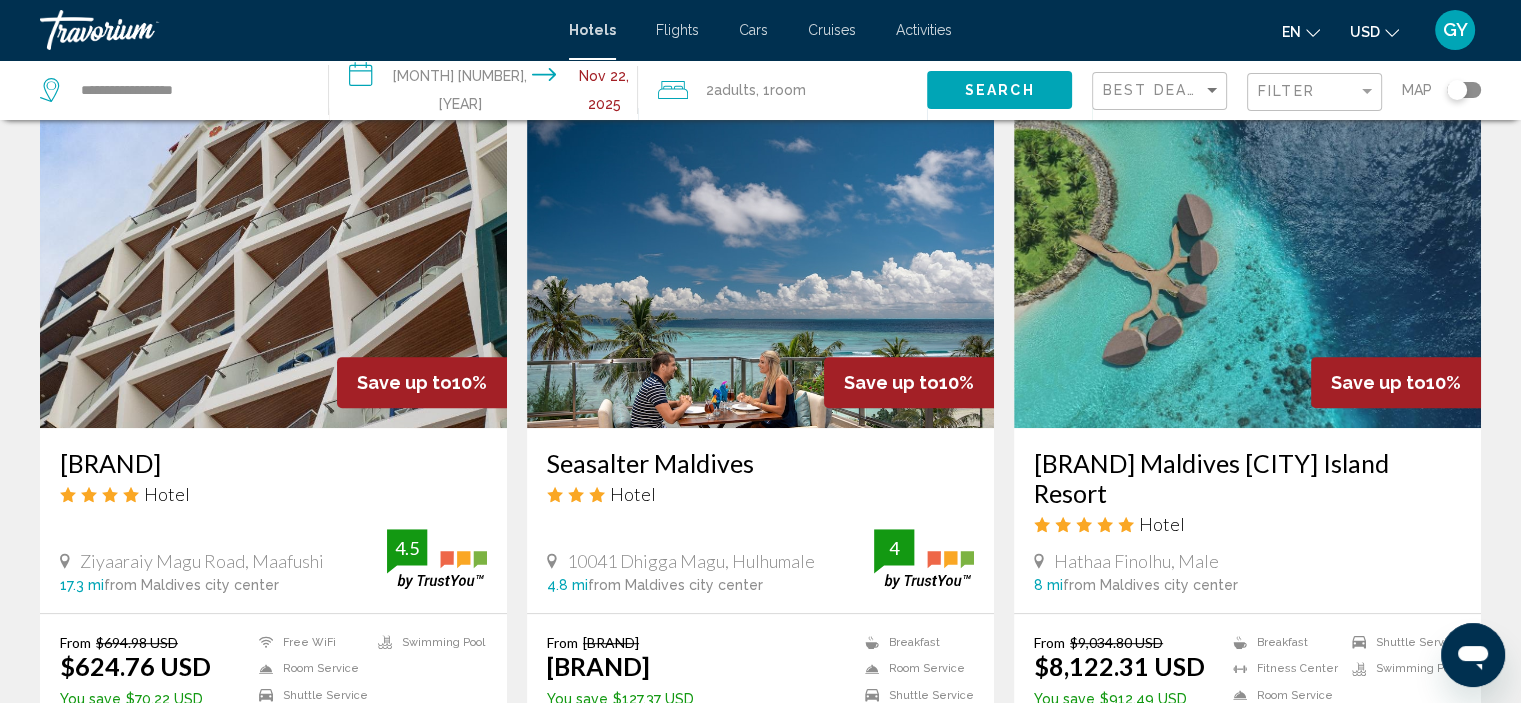click at bounding box center [273, 268] 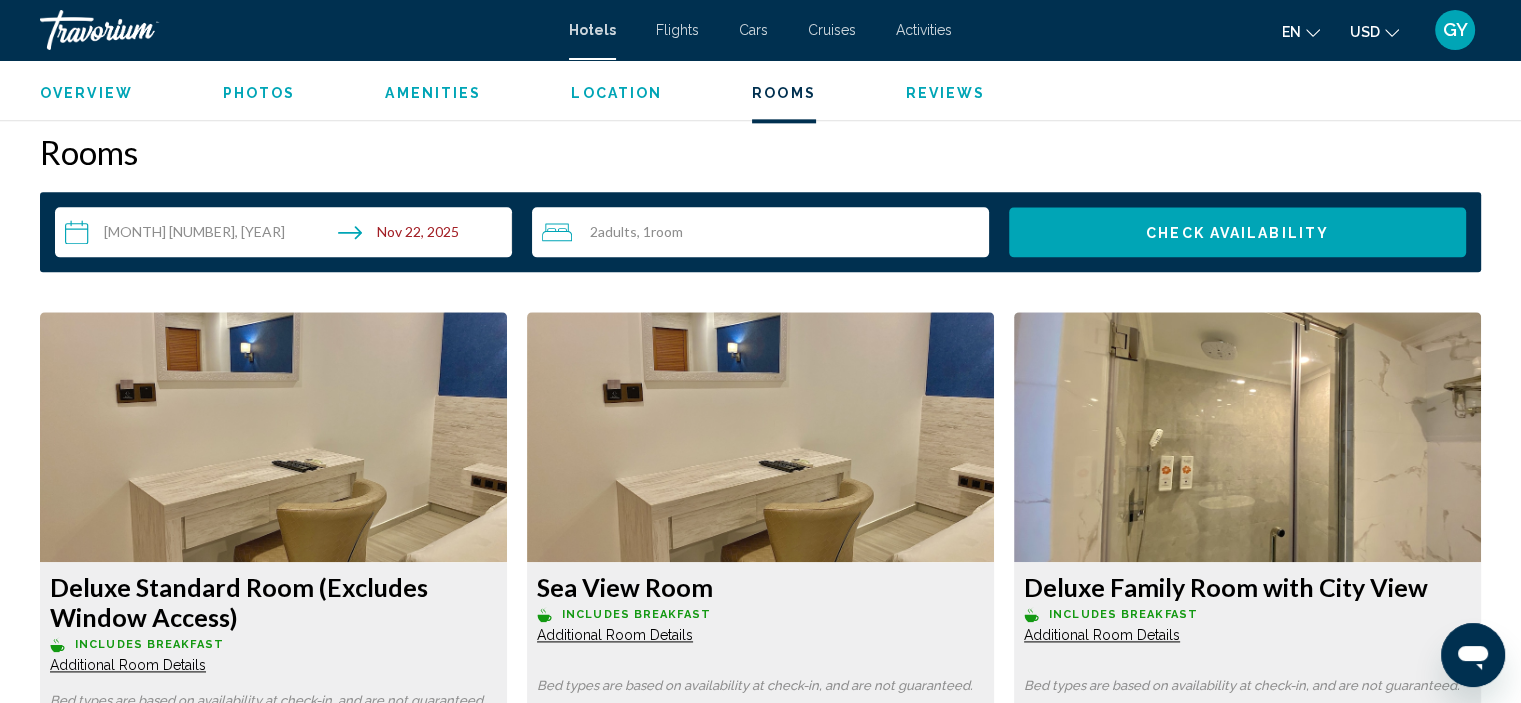 scroll, scrollTop: 2568, scrollLeft: 0, axis: vertical 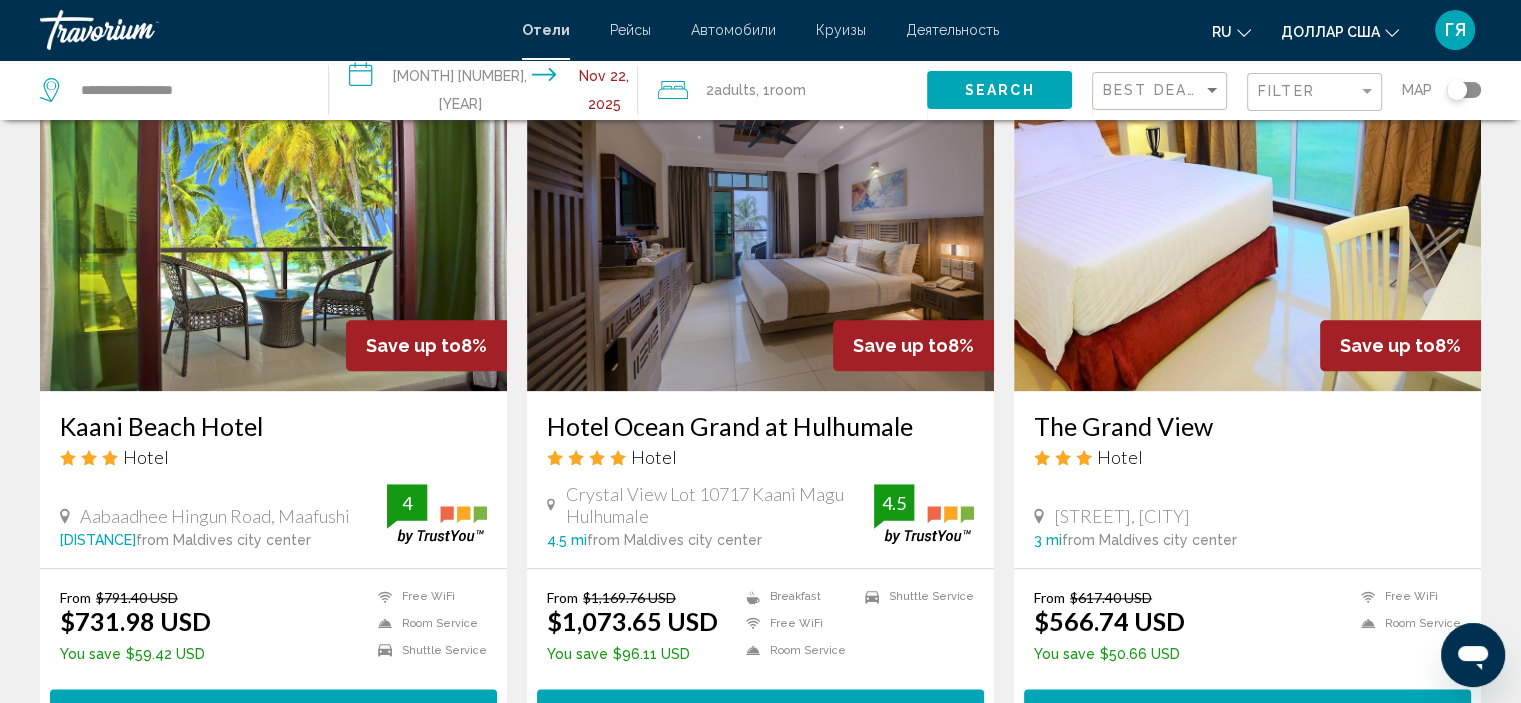 click at bounding box center [1247, 231] 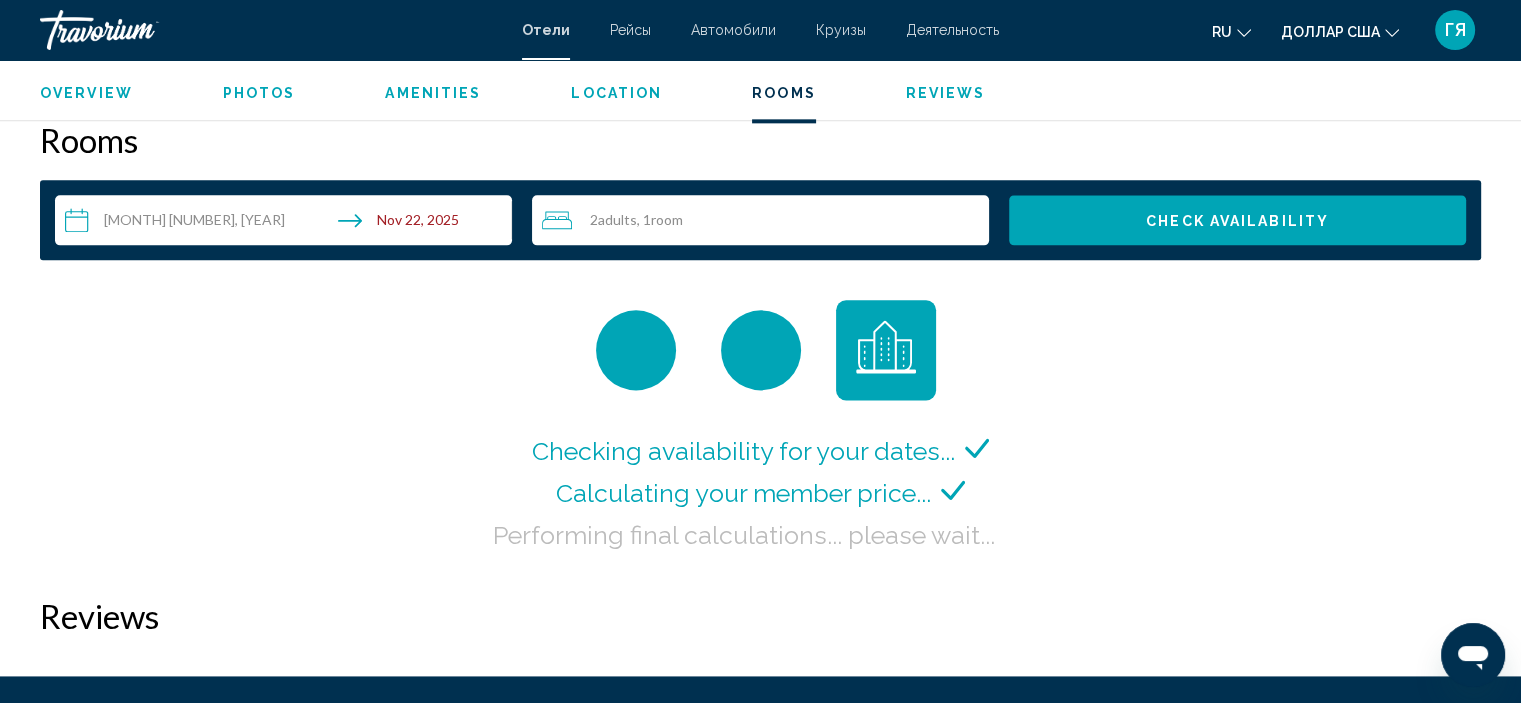 scroll, scrollTop: 2534, scrollLeft: 0, axis: vertical 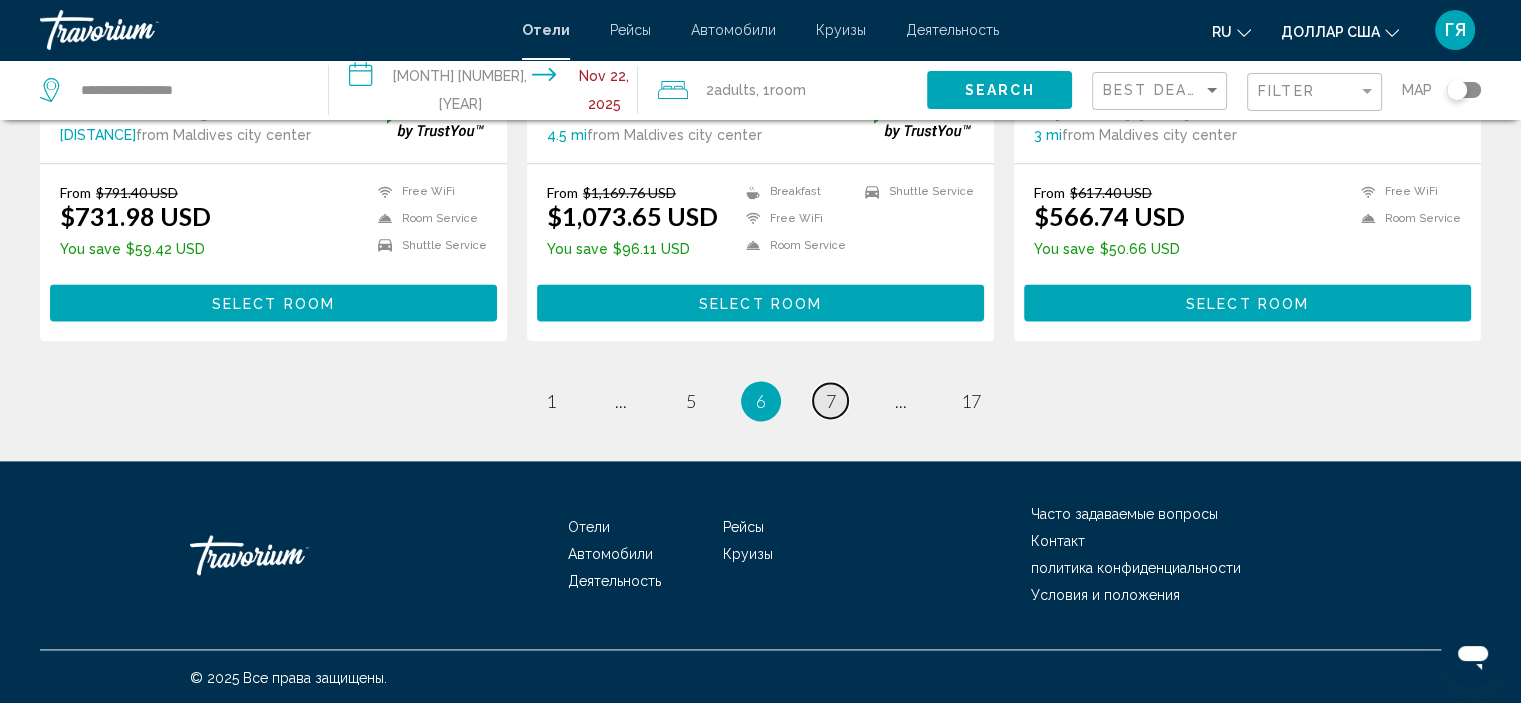 click on "7" at bounding box center [831, 401] 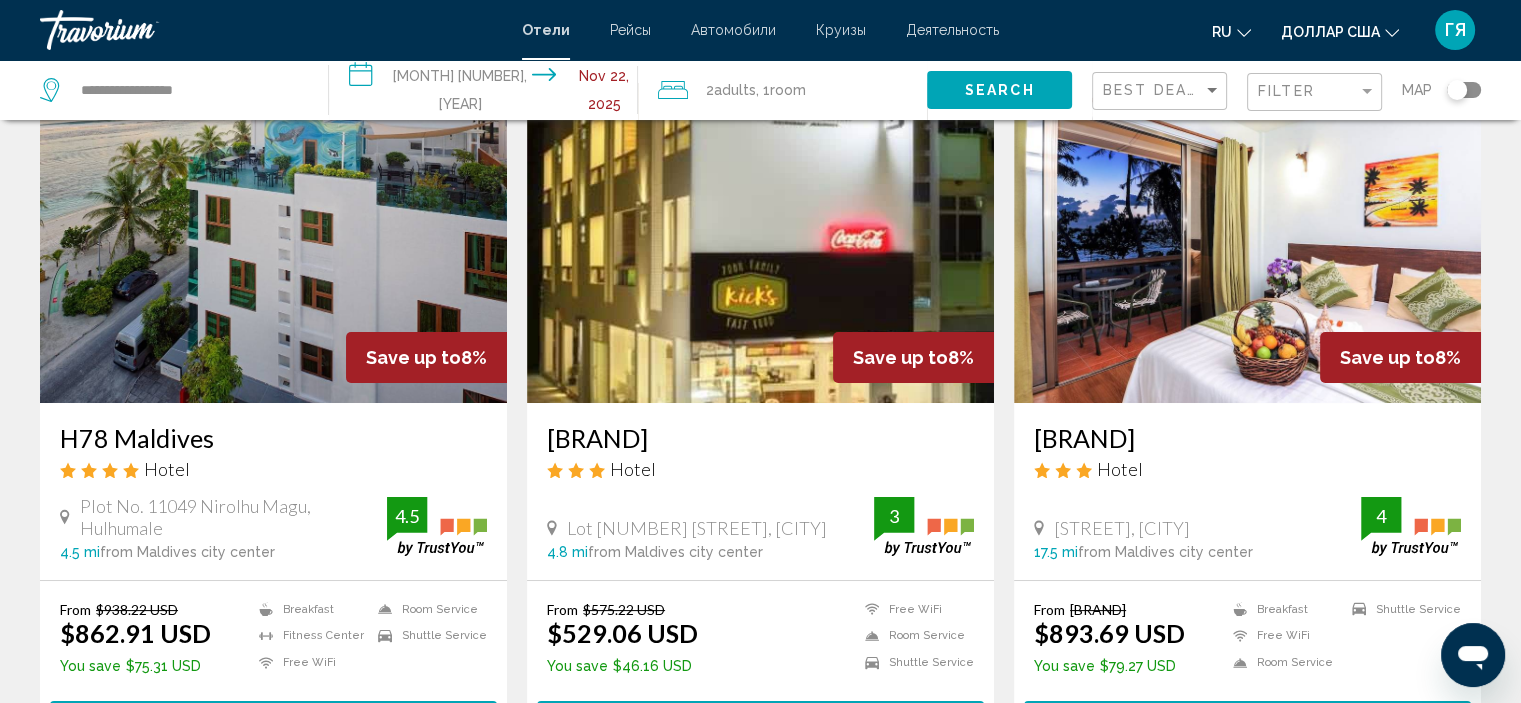 scroll, scrollTop: 108, scrollLeft: 0, axis: vertical 